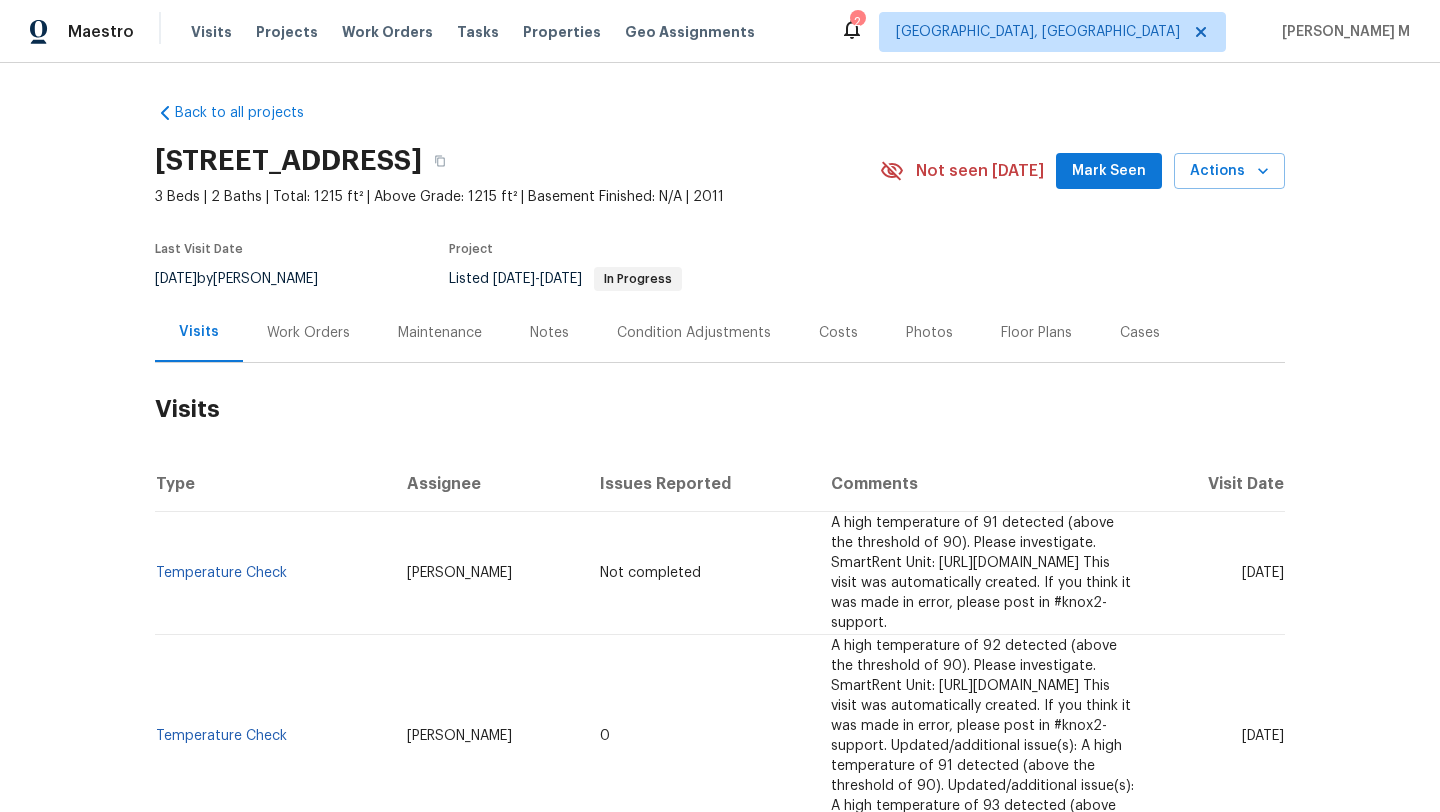 scroll, scrollTop: 0, scrollLeft: 0, axis: both 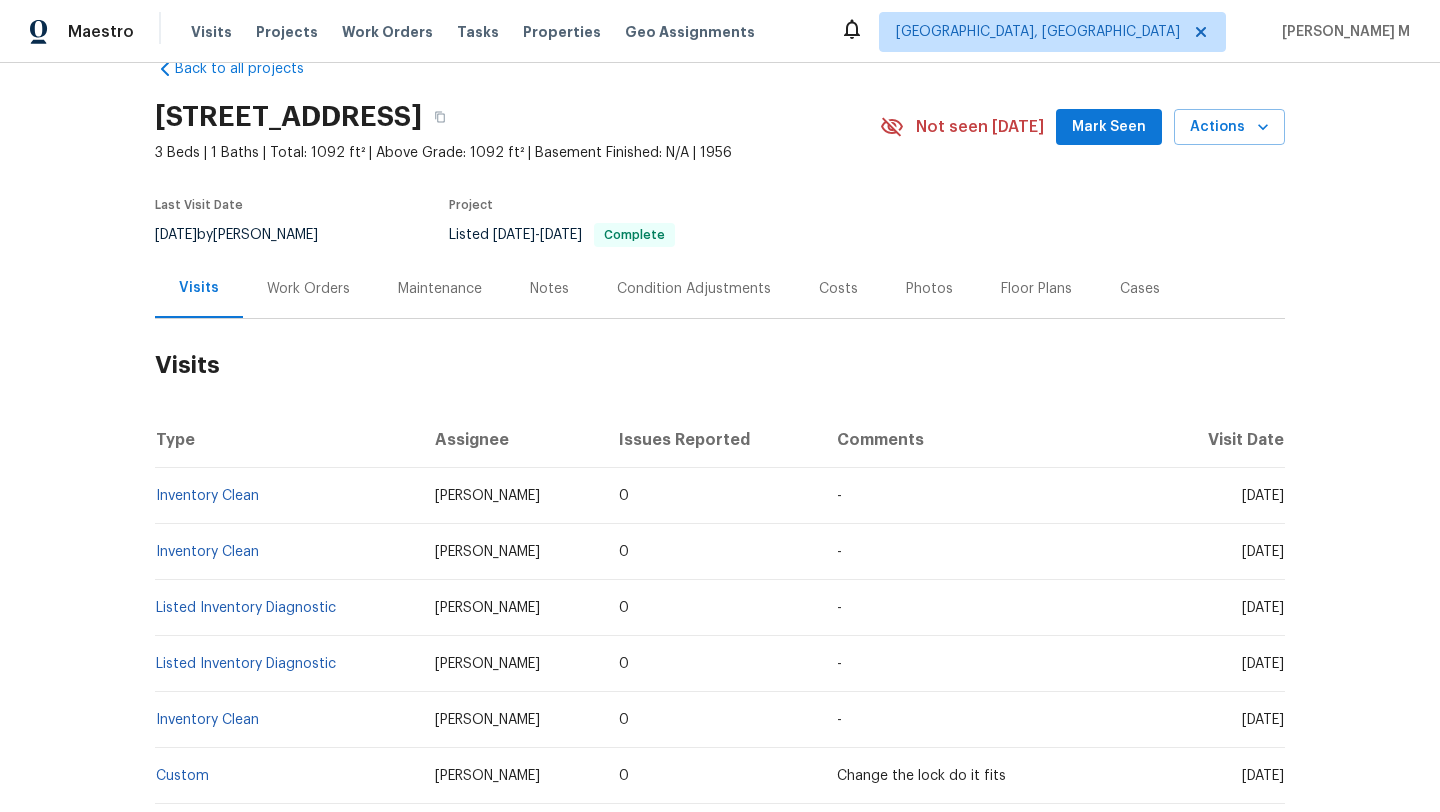 click on "Work Orders" at bounding box center (308, 289) 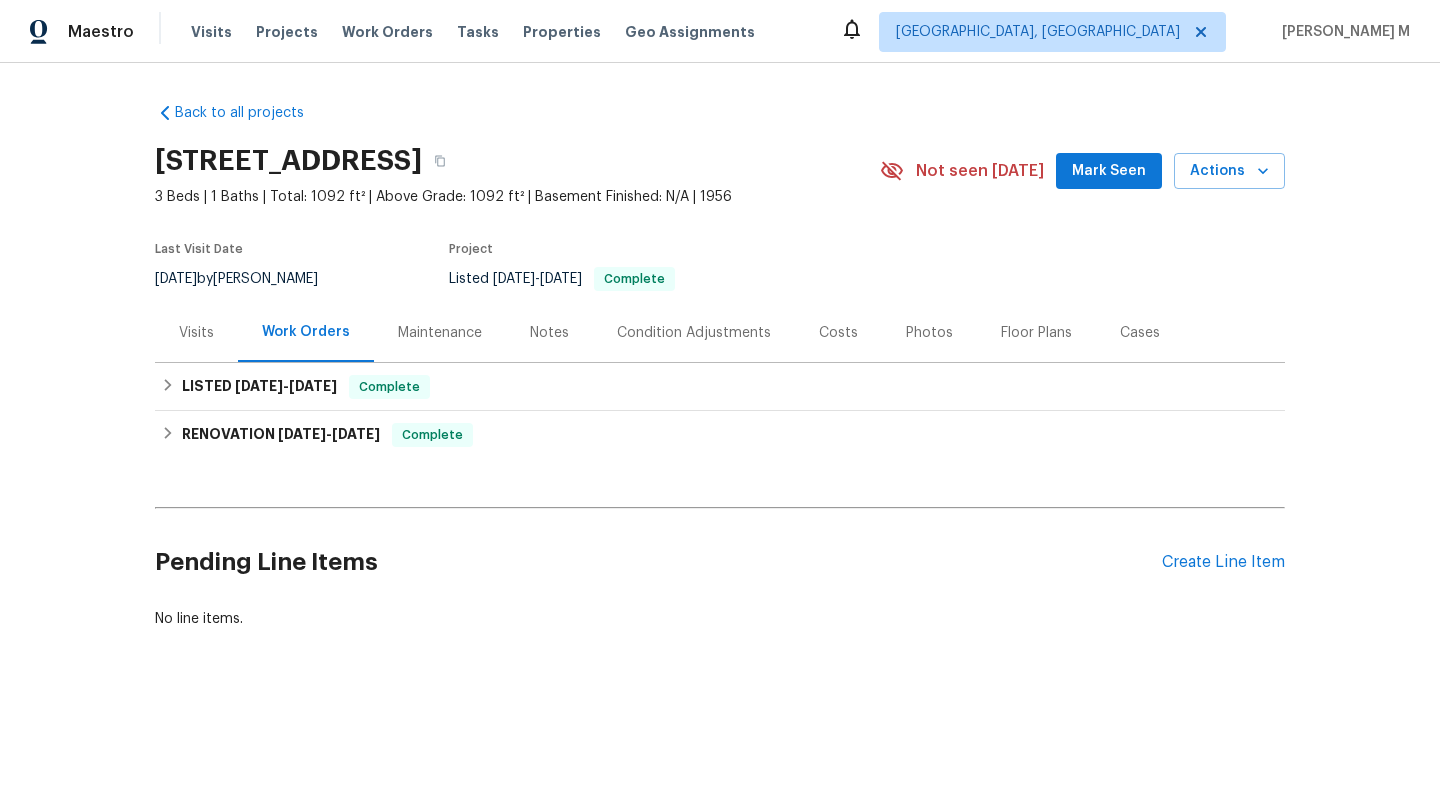scroll, scrollTop: 0, scrollLeft: 0, axis: both 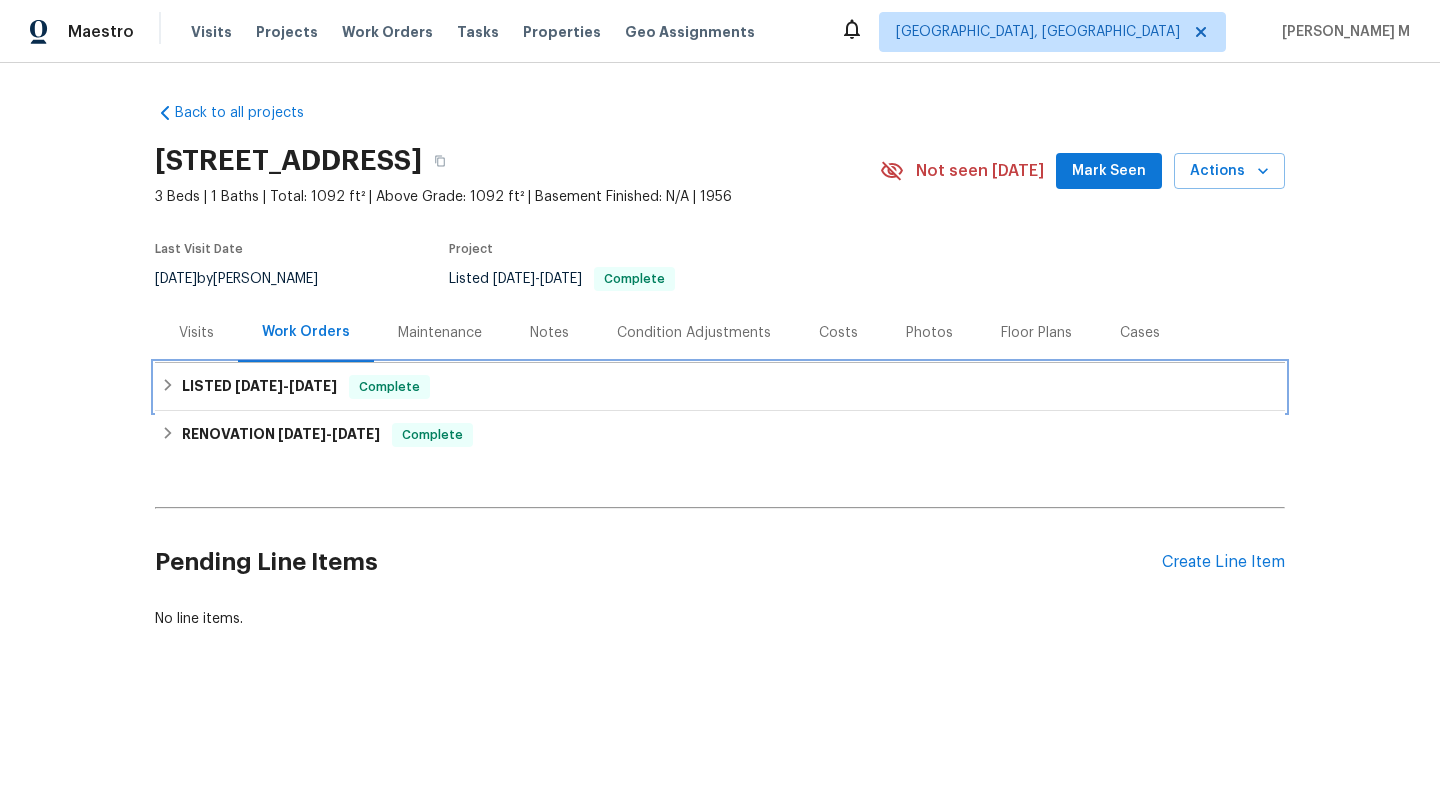 click on "LISTED   [DATE]  -  [DATE] Complete" at bounding box center (720, 387) 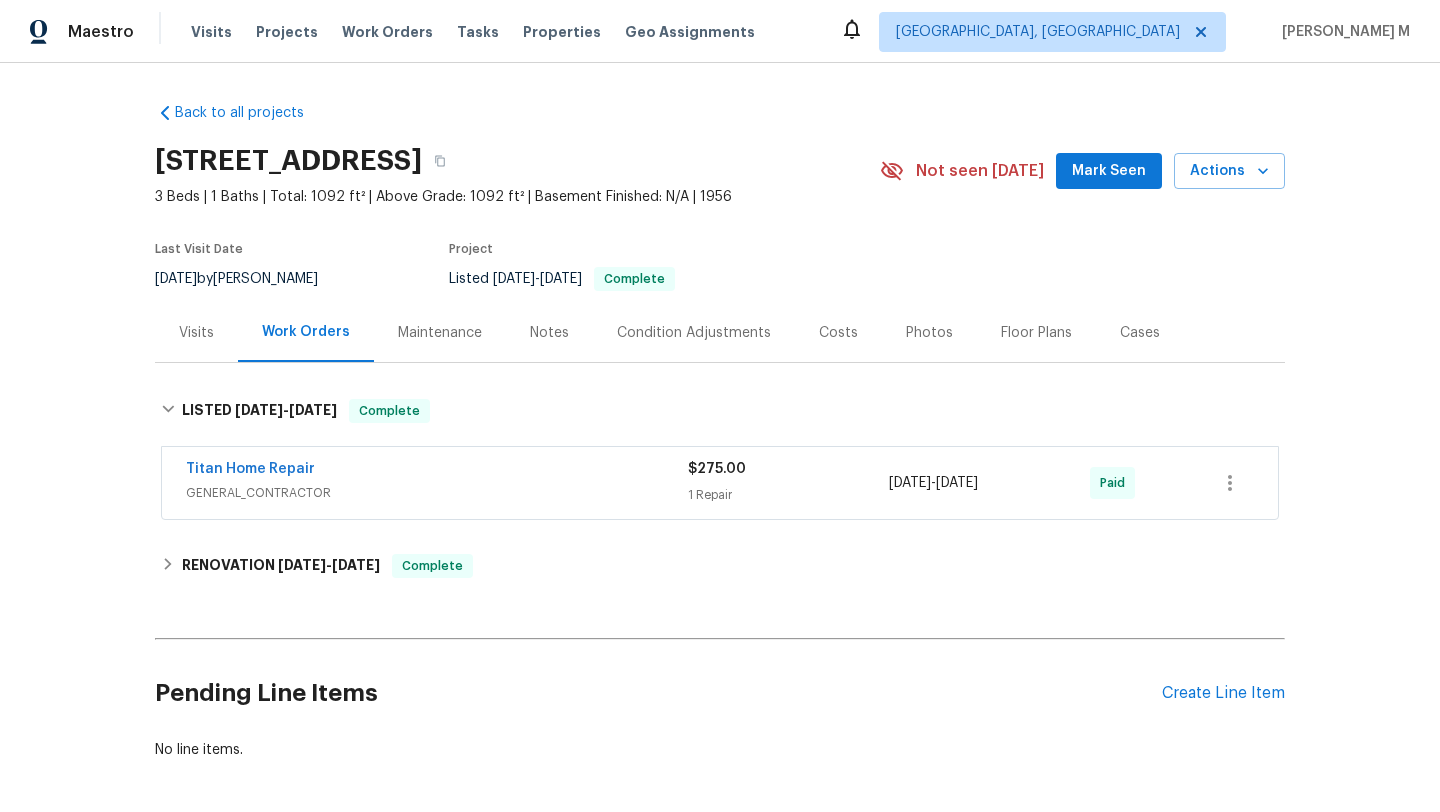 click on "GENERAL_CONTRACTOR" at bounding box center [437, 493] 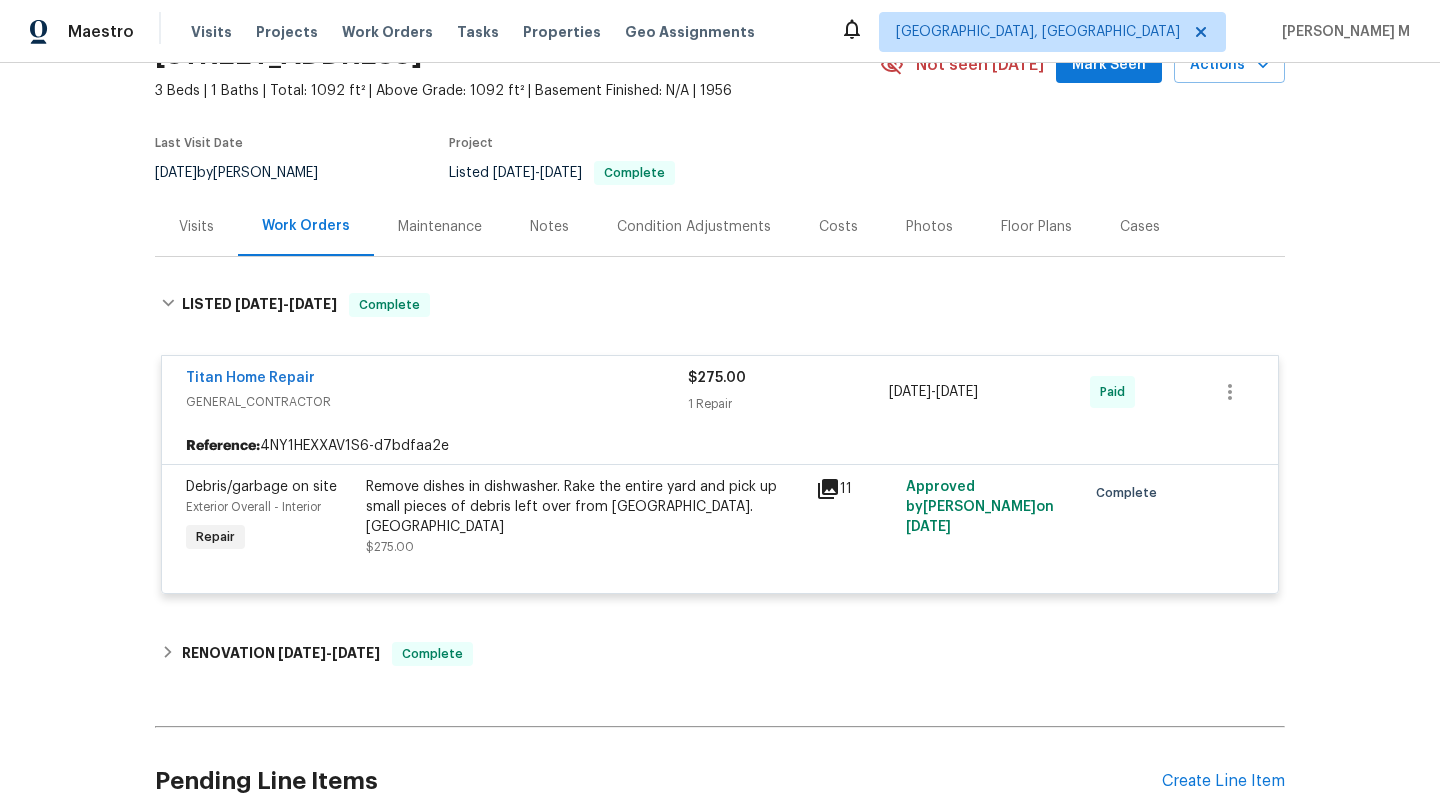 scroll, scrollTop: 114, scrollLeft: 0, axis: vertical 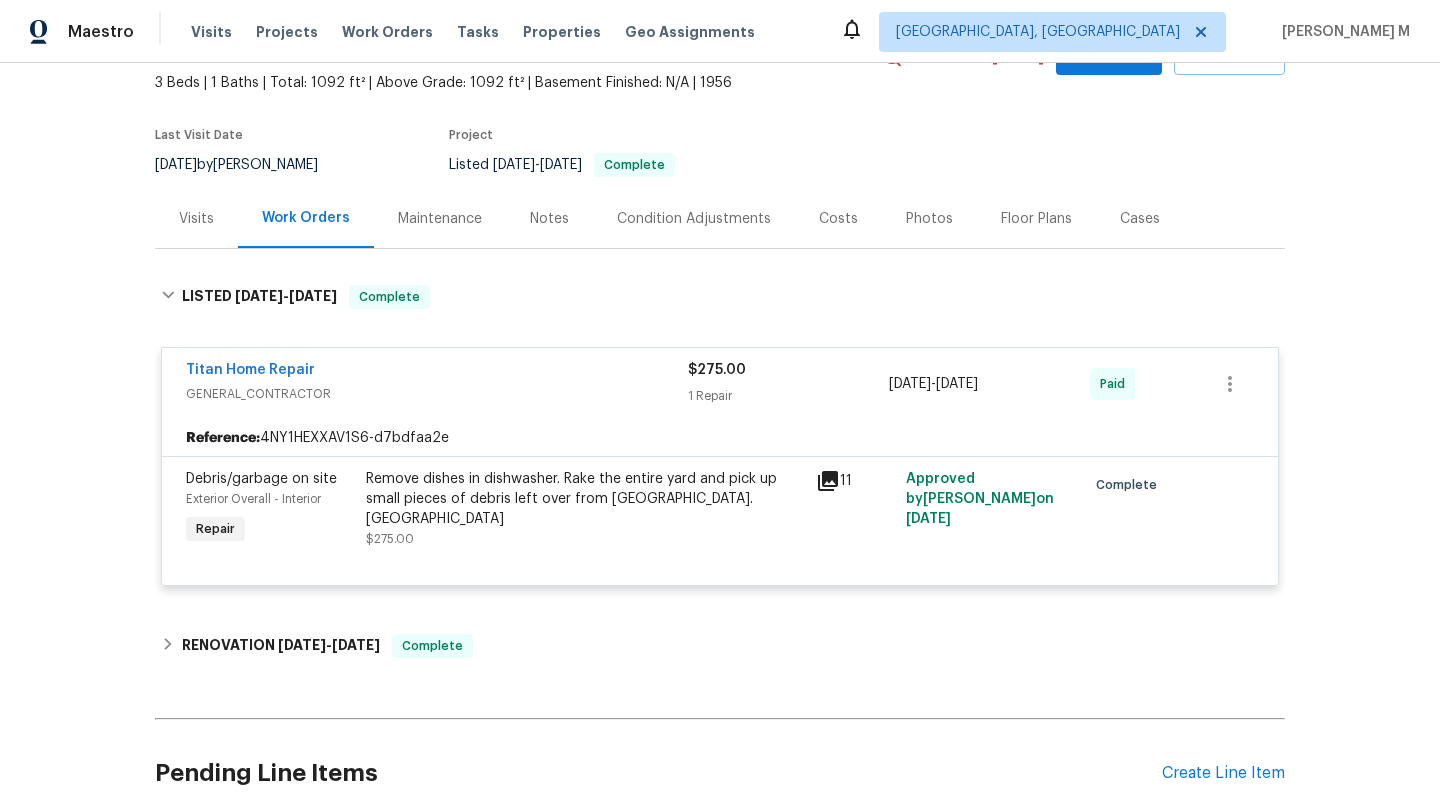 click on "Visits" at bounding box center [196, 219] 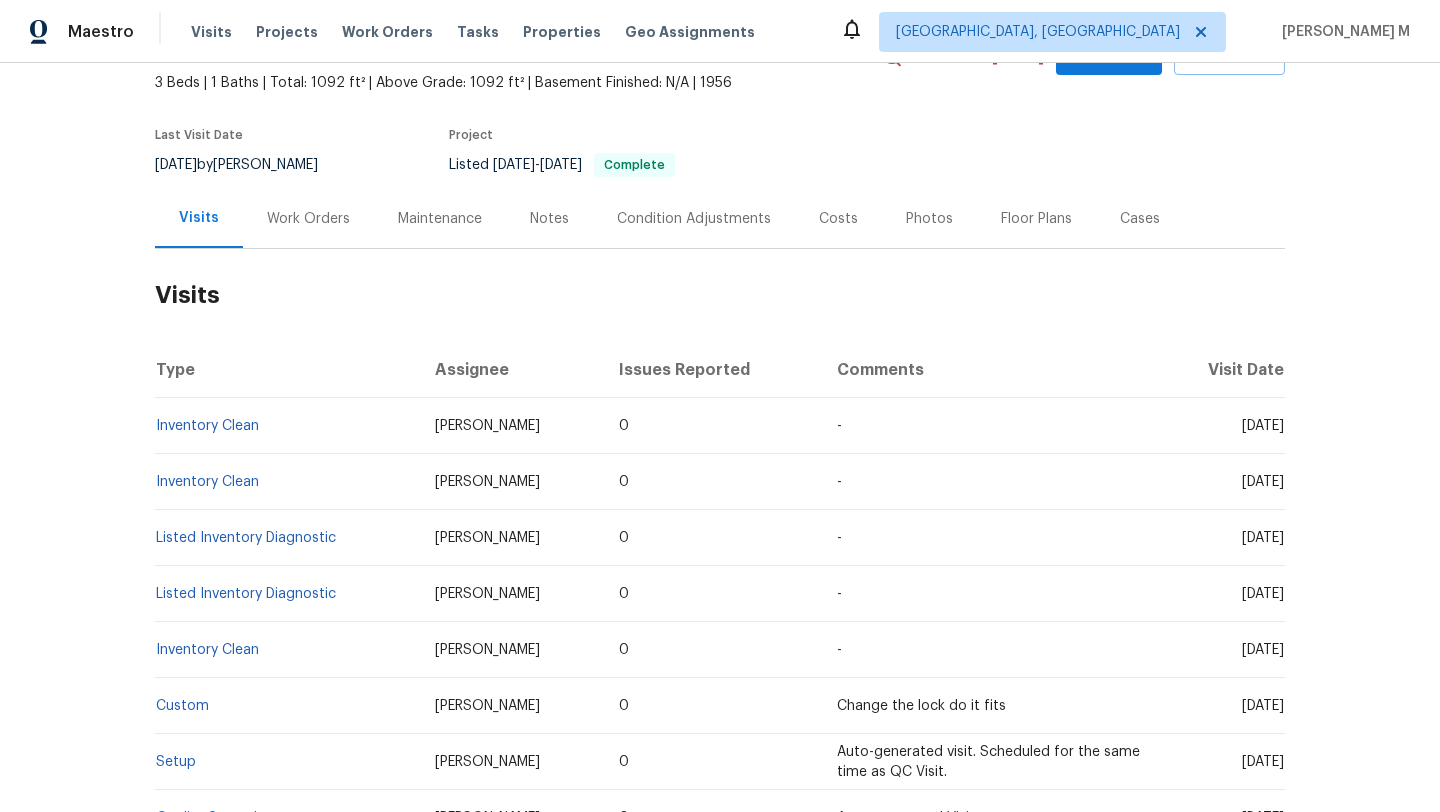 click on "Work Orders" at bounding box center (308, 218) 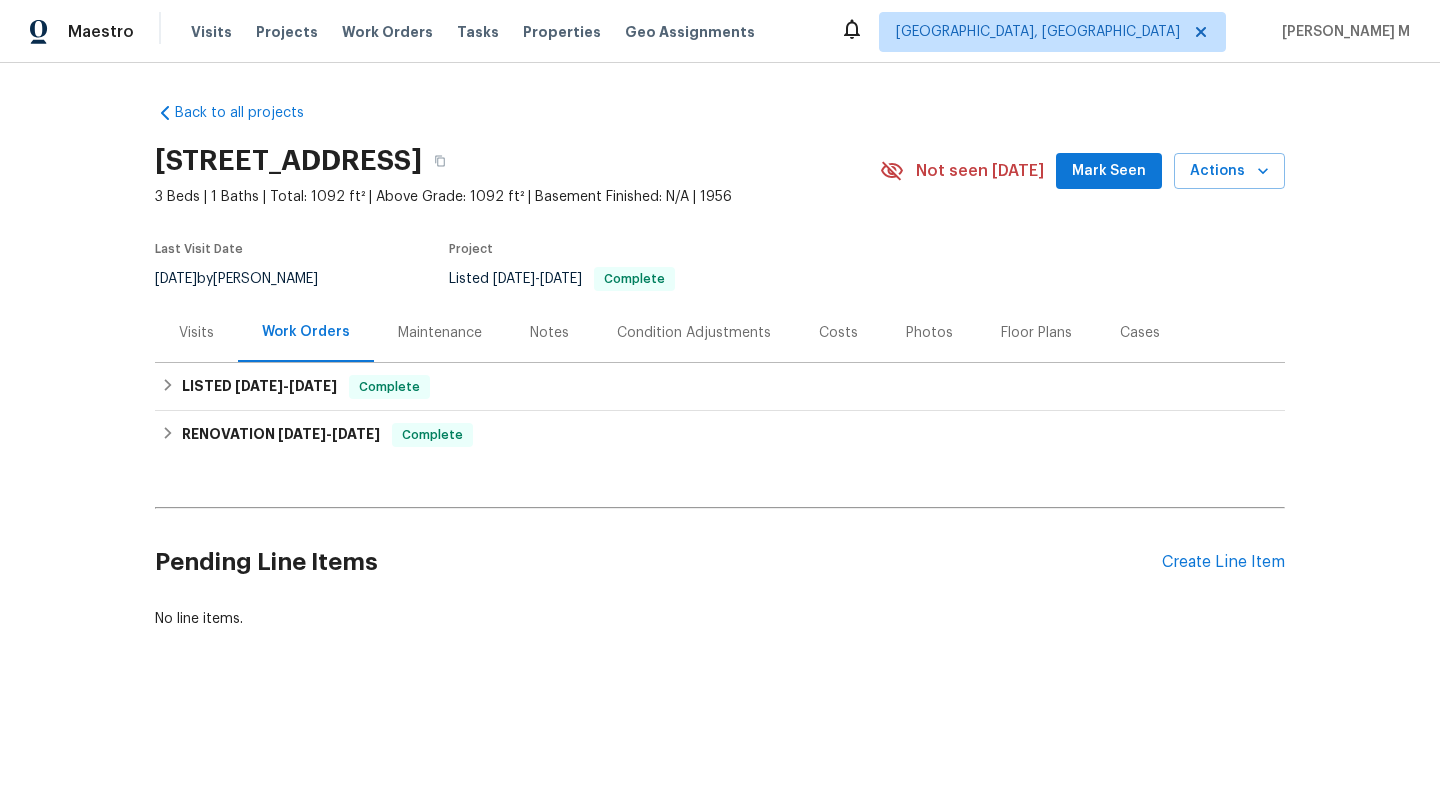scroll, scrollTop: 0, scrollLeft: 0, axis: both 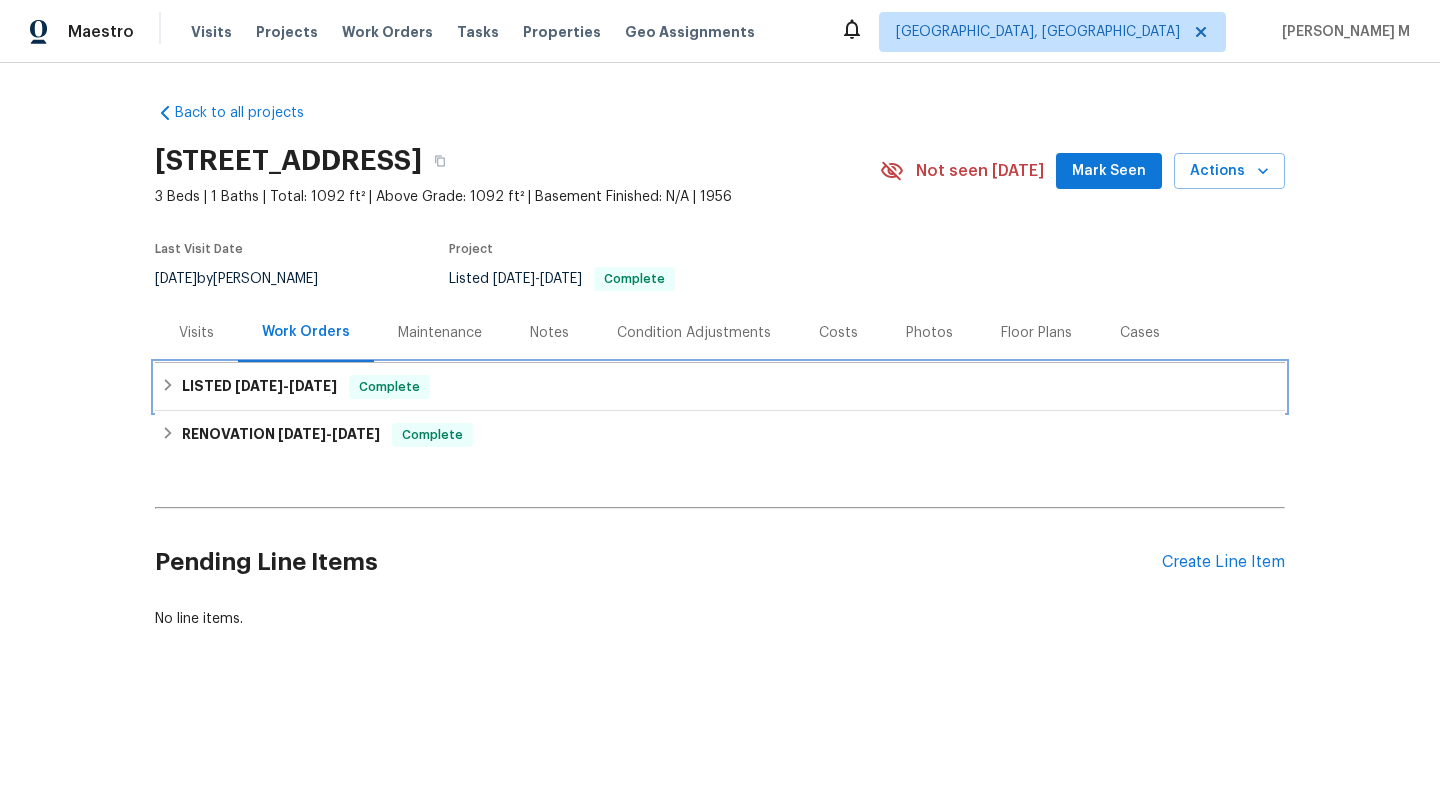 click on "[DATE]" at bounding box center [313, 386] 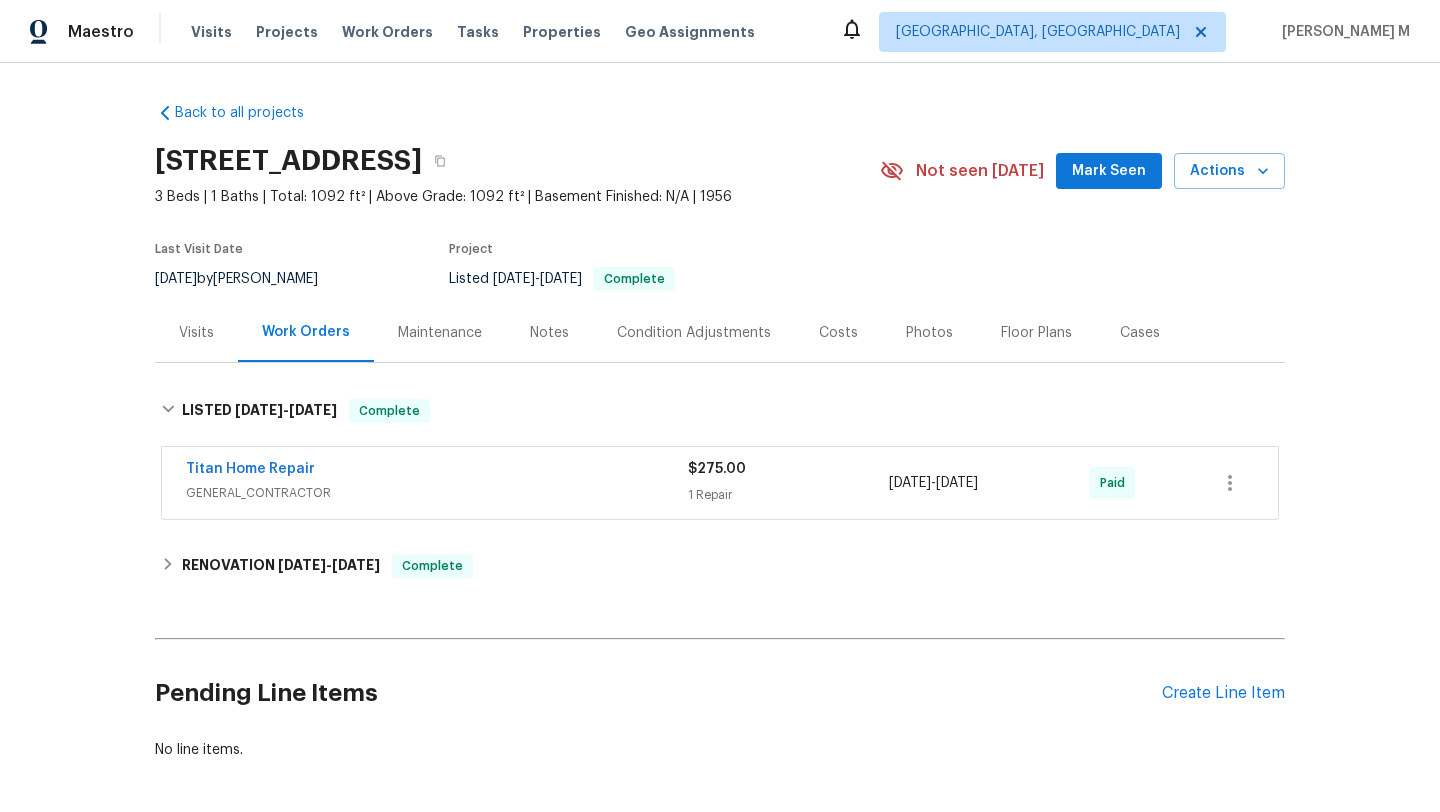 click on "Titan Home Repair" at bounding box center (437, 471) 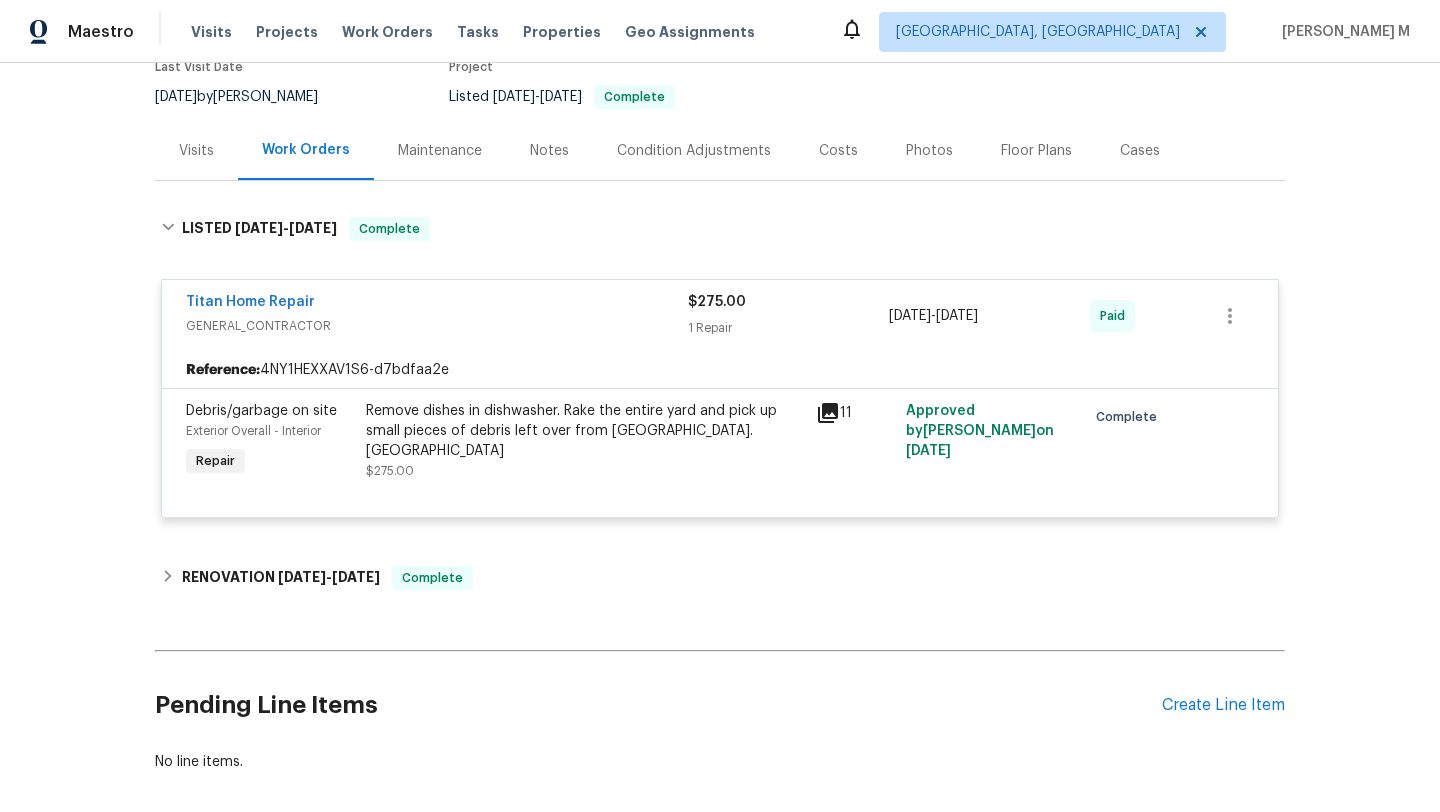 scroll, scrollTop: 188, scrollLeft: 0, axis: vertical 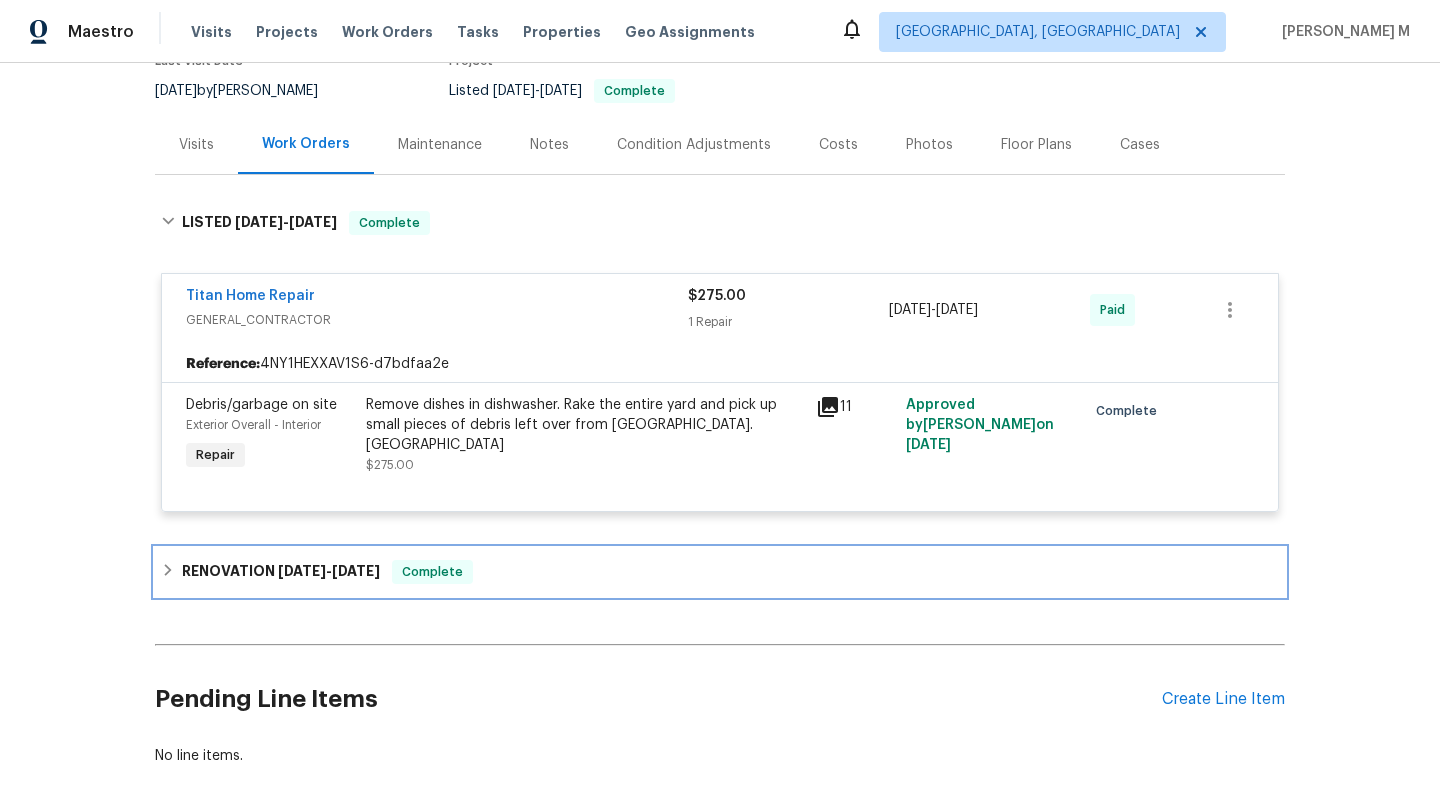 click on "RENOVATION   [DATE]  -  [DATE] Complete" at bounding box center (720, 572) 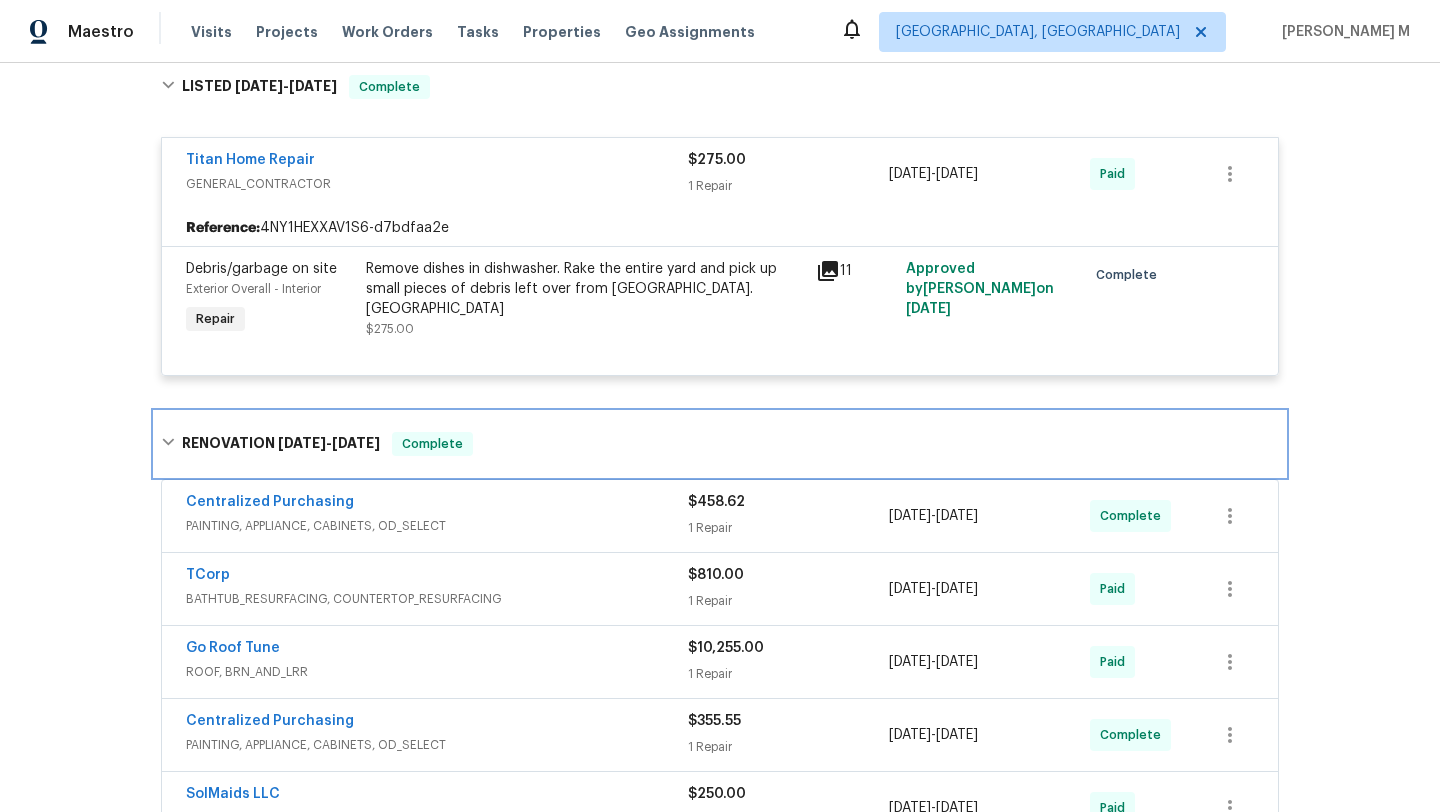 scroll, scrollTop: 326, scrollLeft: 0, axis: vertical 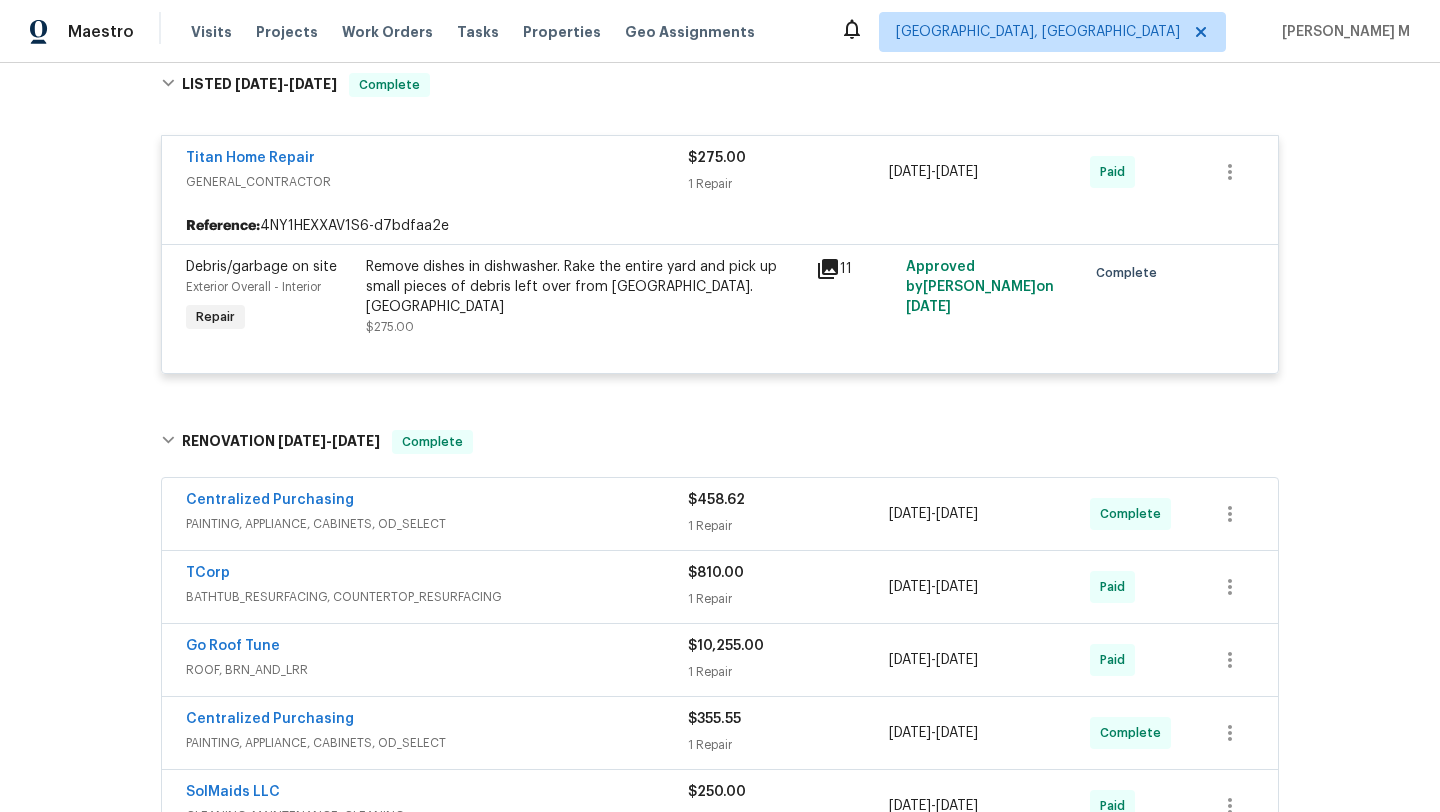 click on "PAINTING, APPLIANCE, CABINETS, OD_SELECT" at bounding box center (437, 524) 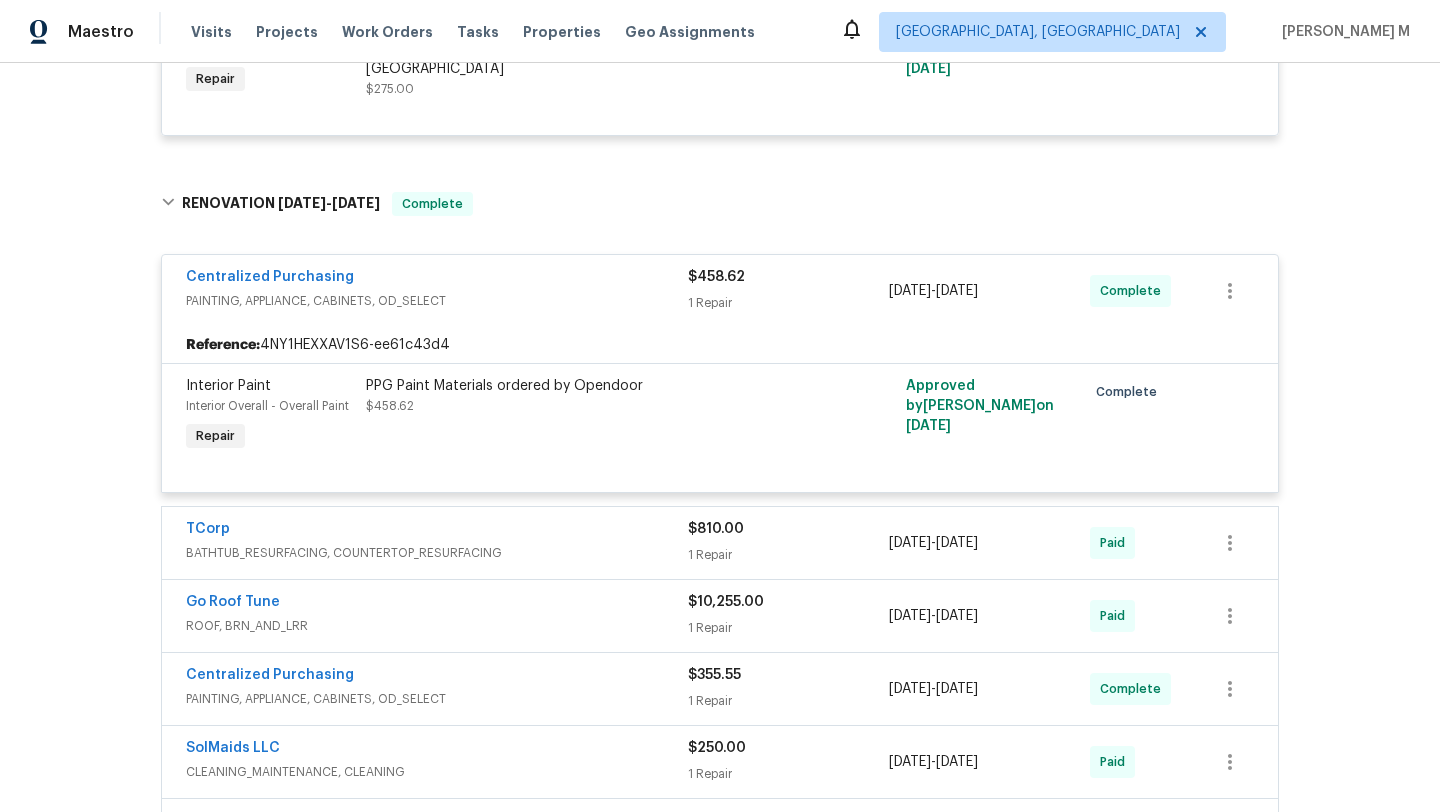 click on "TCorp" at bounding box center [437, 531] 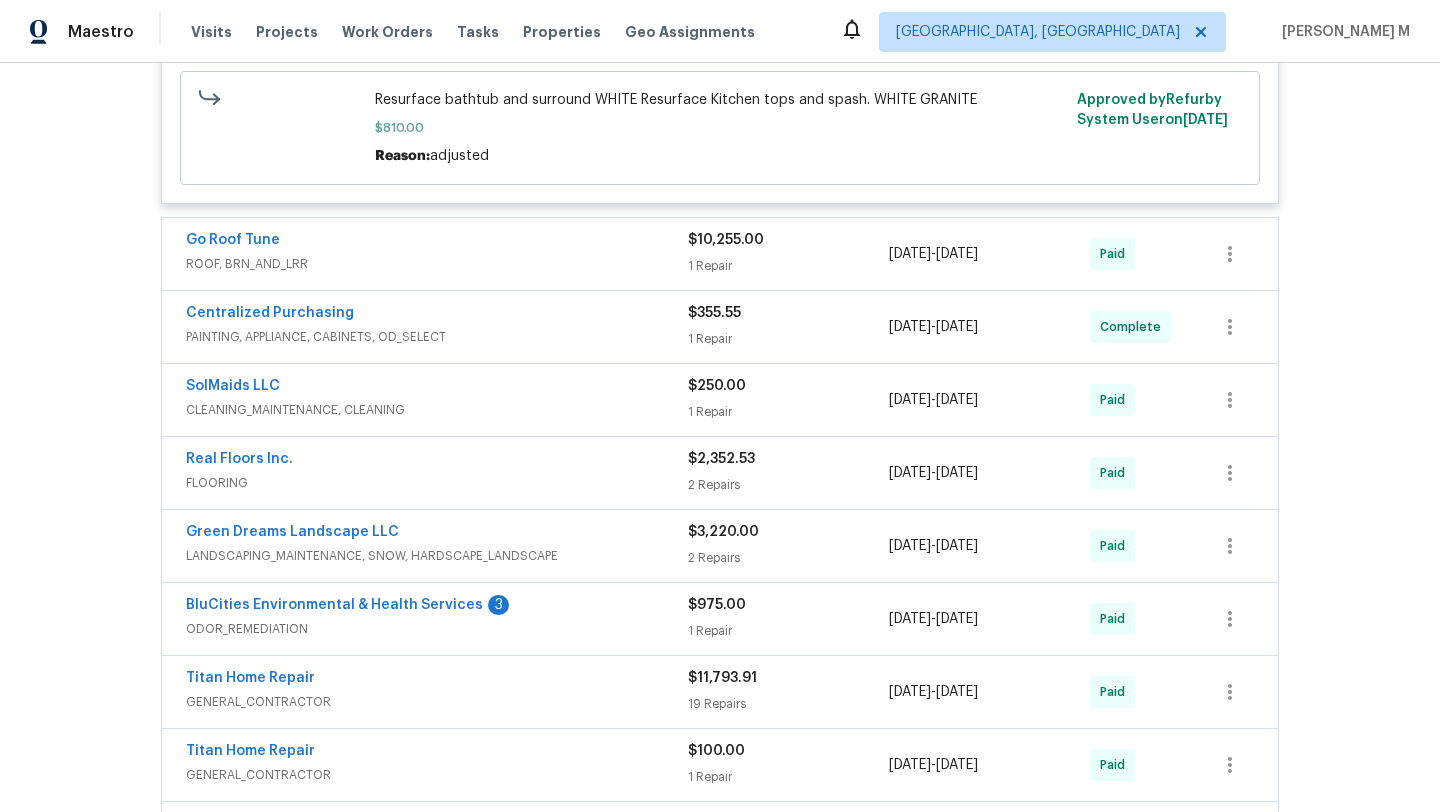 scroll, scrollTop: 1212, scrollLeft: 0, axis: vertical 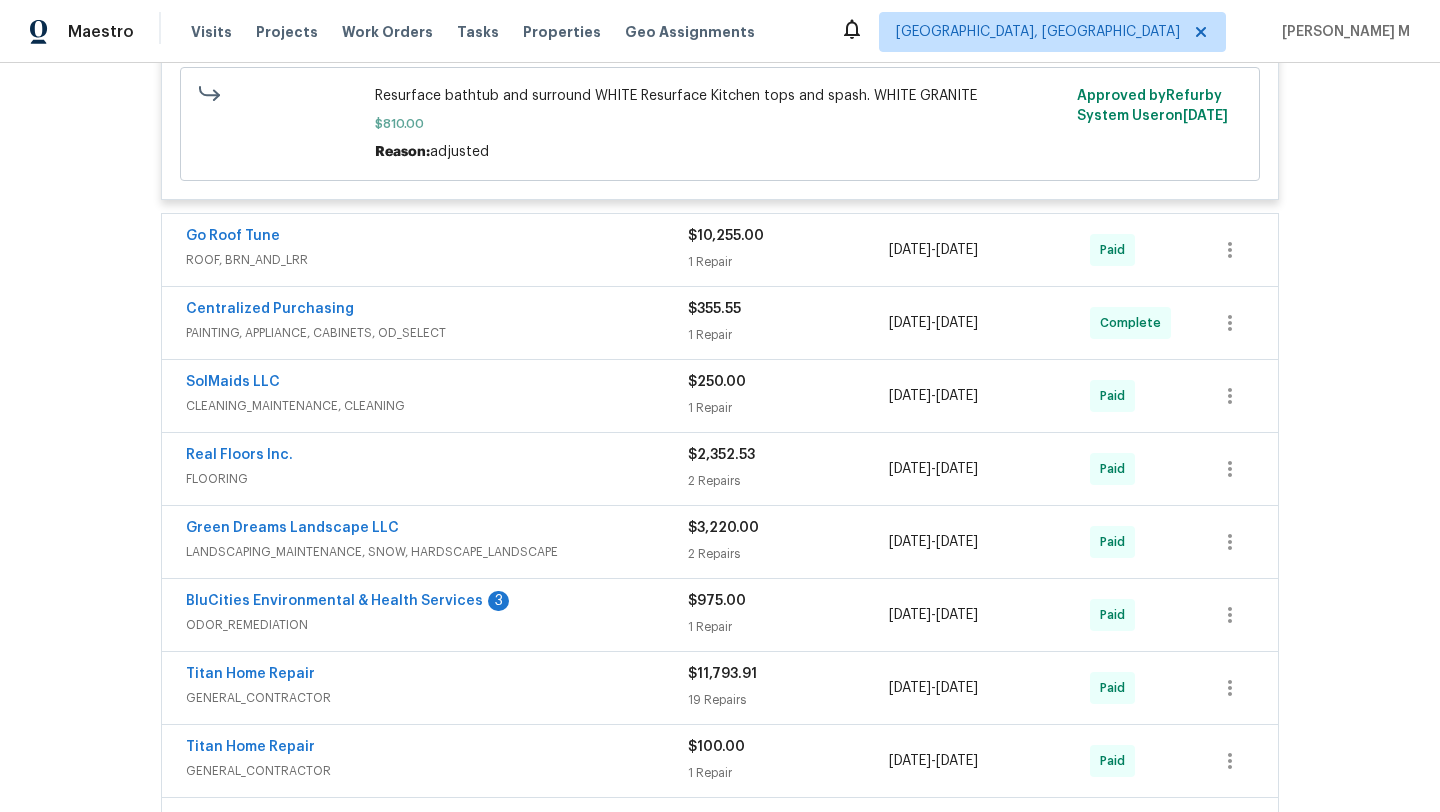 click on "ODOR_REMEDIATION" at bounding box center [437, 625] 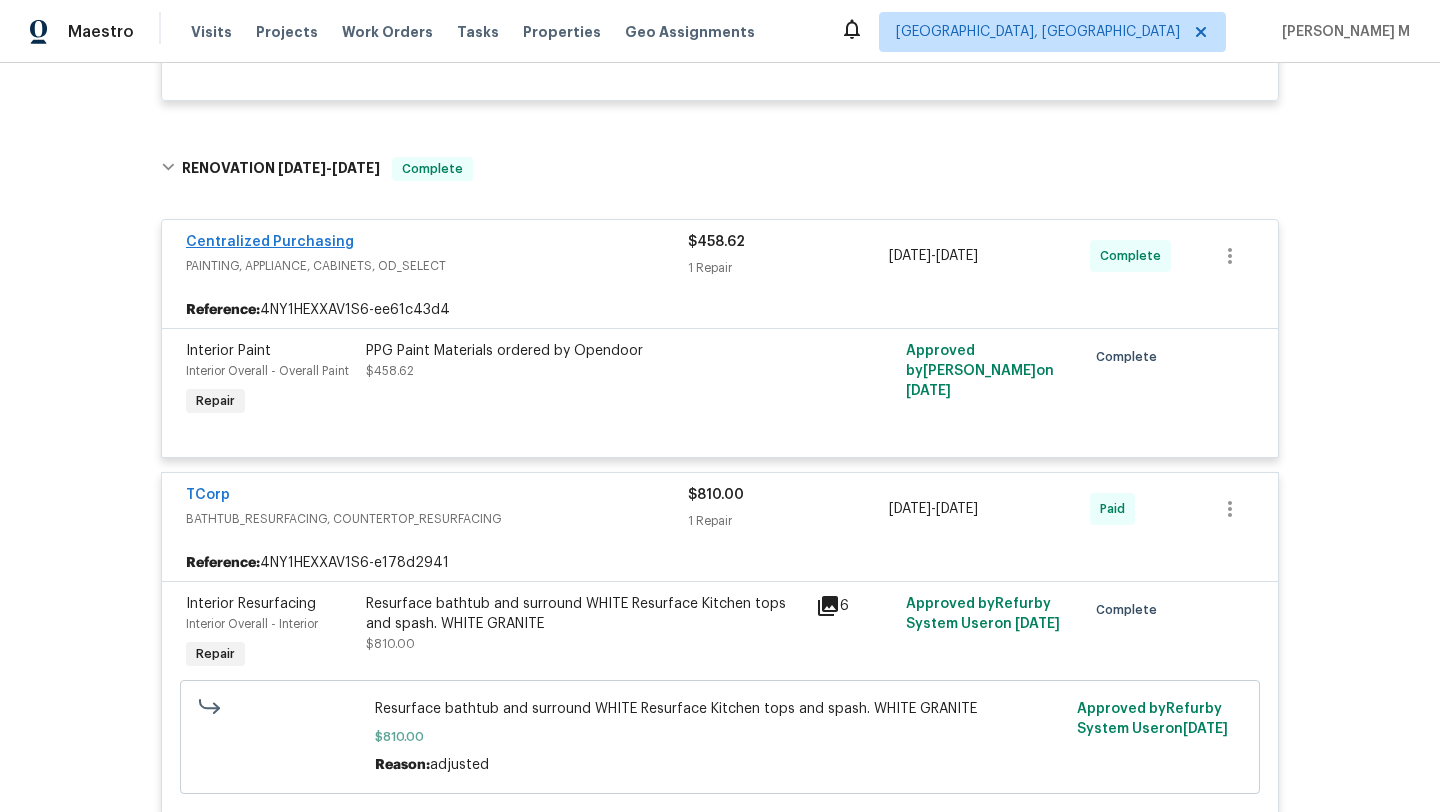 scroll, scrollTop: 0, scrollLeft: 0, axis: both 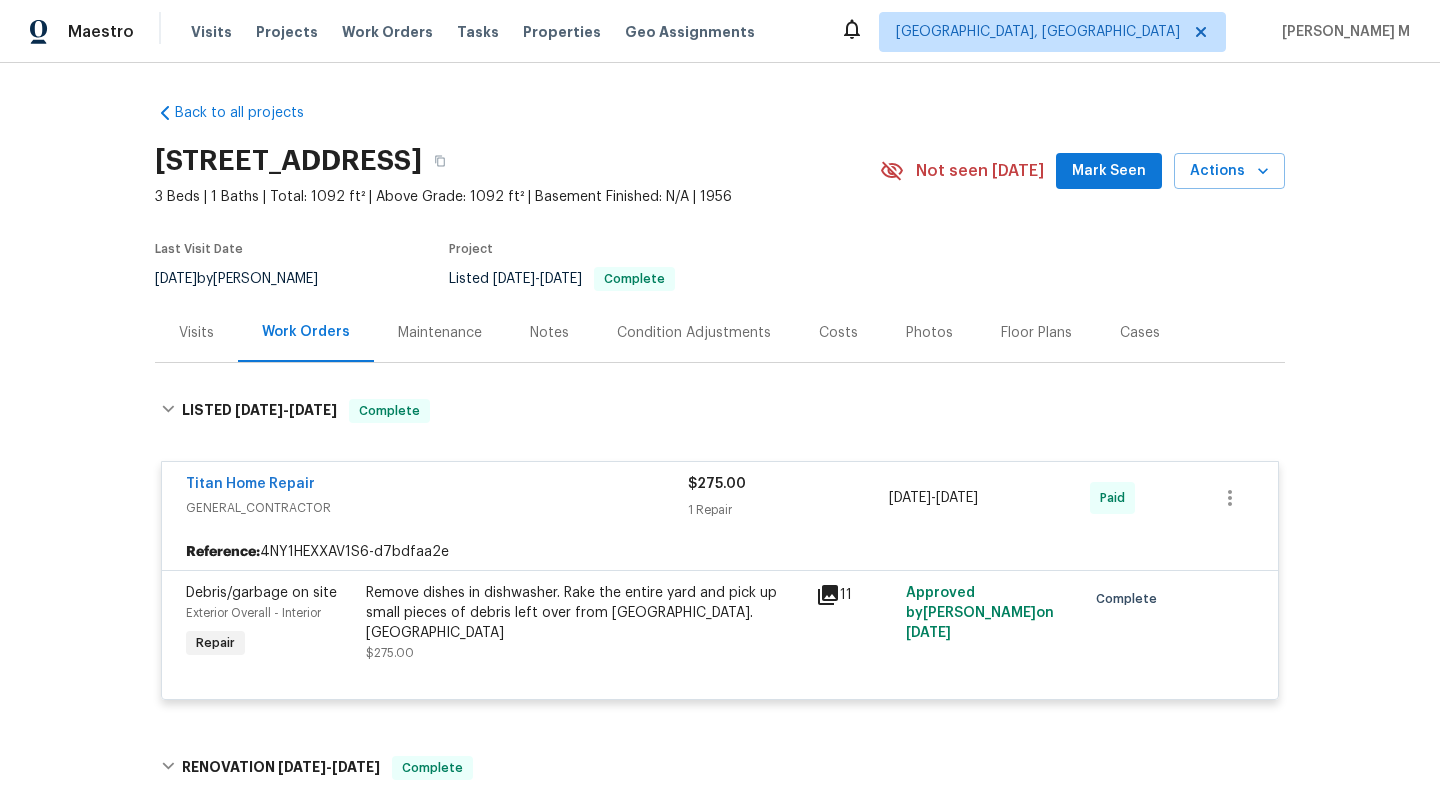 click on "Visits" at bounding box center [196, 332] 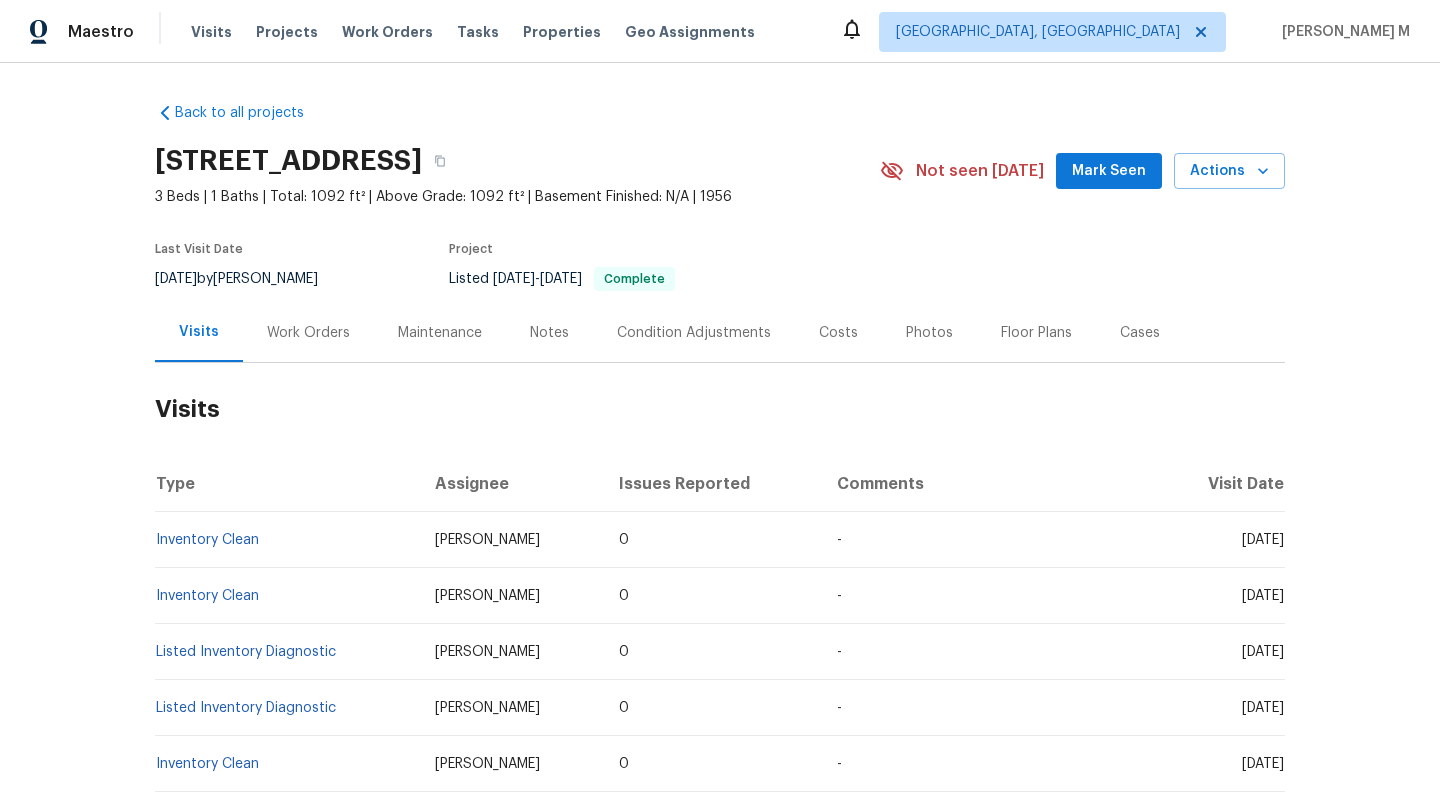 drag, startPoint x: 1206, startPoint y: 539, endPoint x: 1233, endPoint y: 540, distance: 27.018513 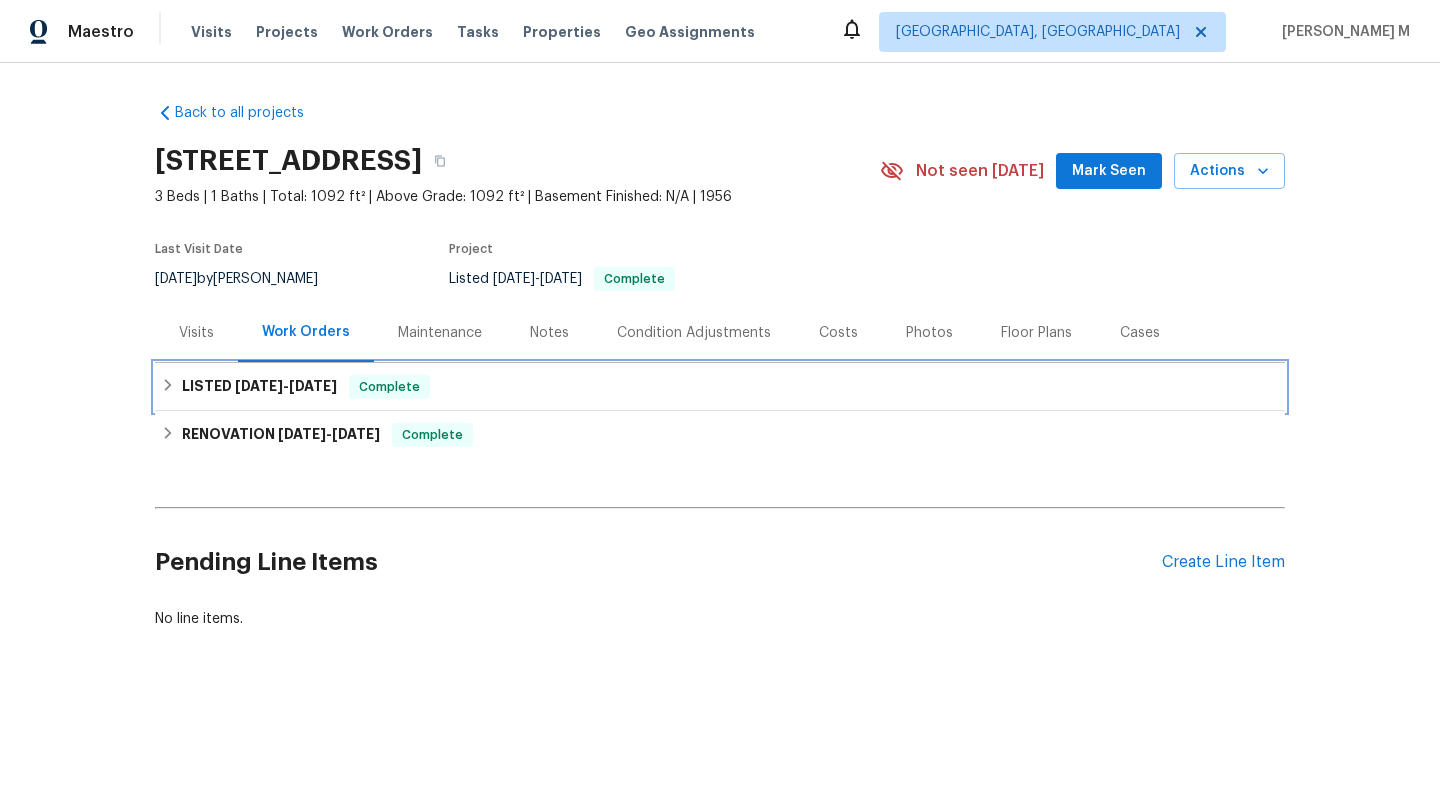 click on "LISTED   [DATE]  -  [DATE] Complete" at bounding box center [720, 387] 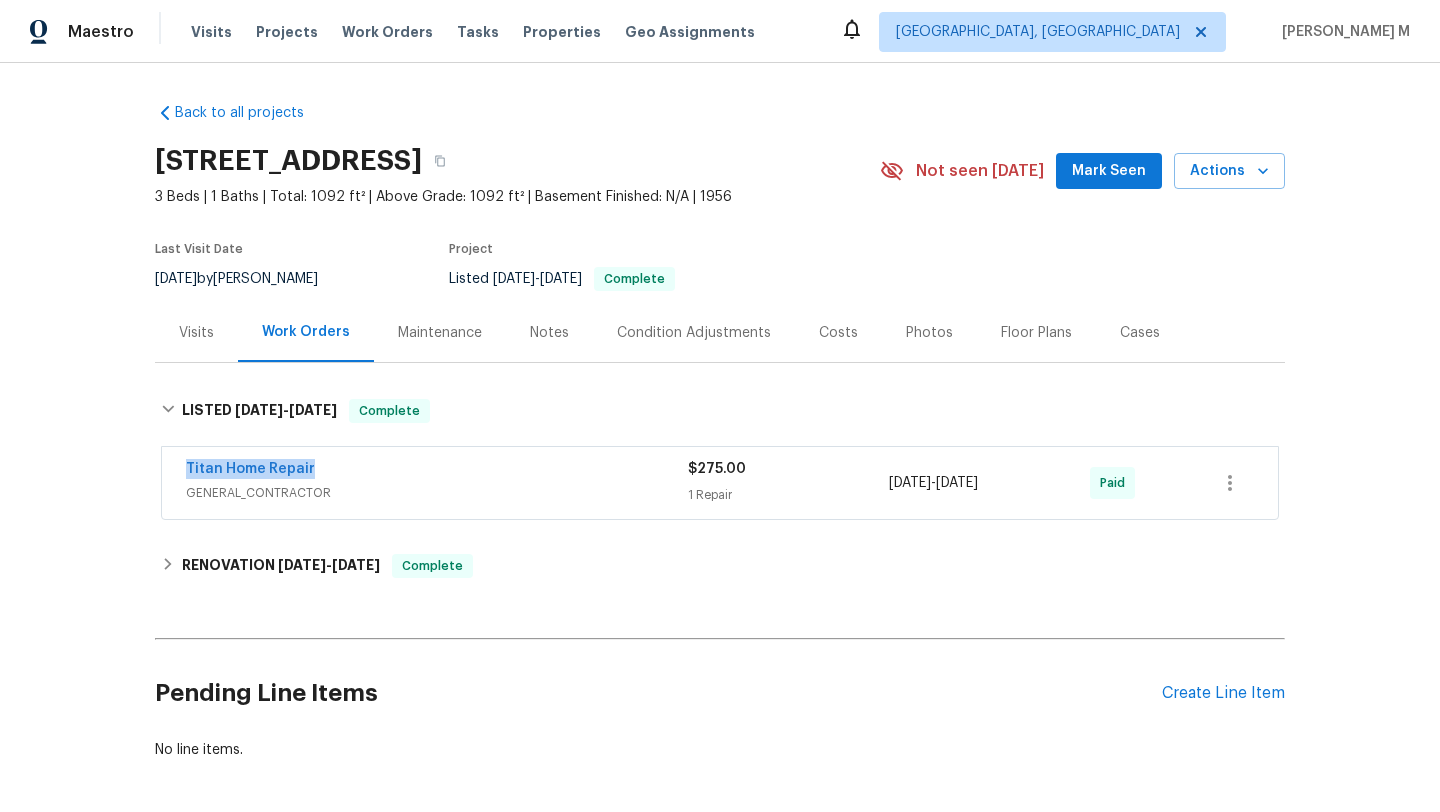 drag, startPoint x: 168, startPoint y: 470, endPoint x: 347, endPoint y: 470, distance: 179 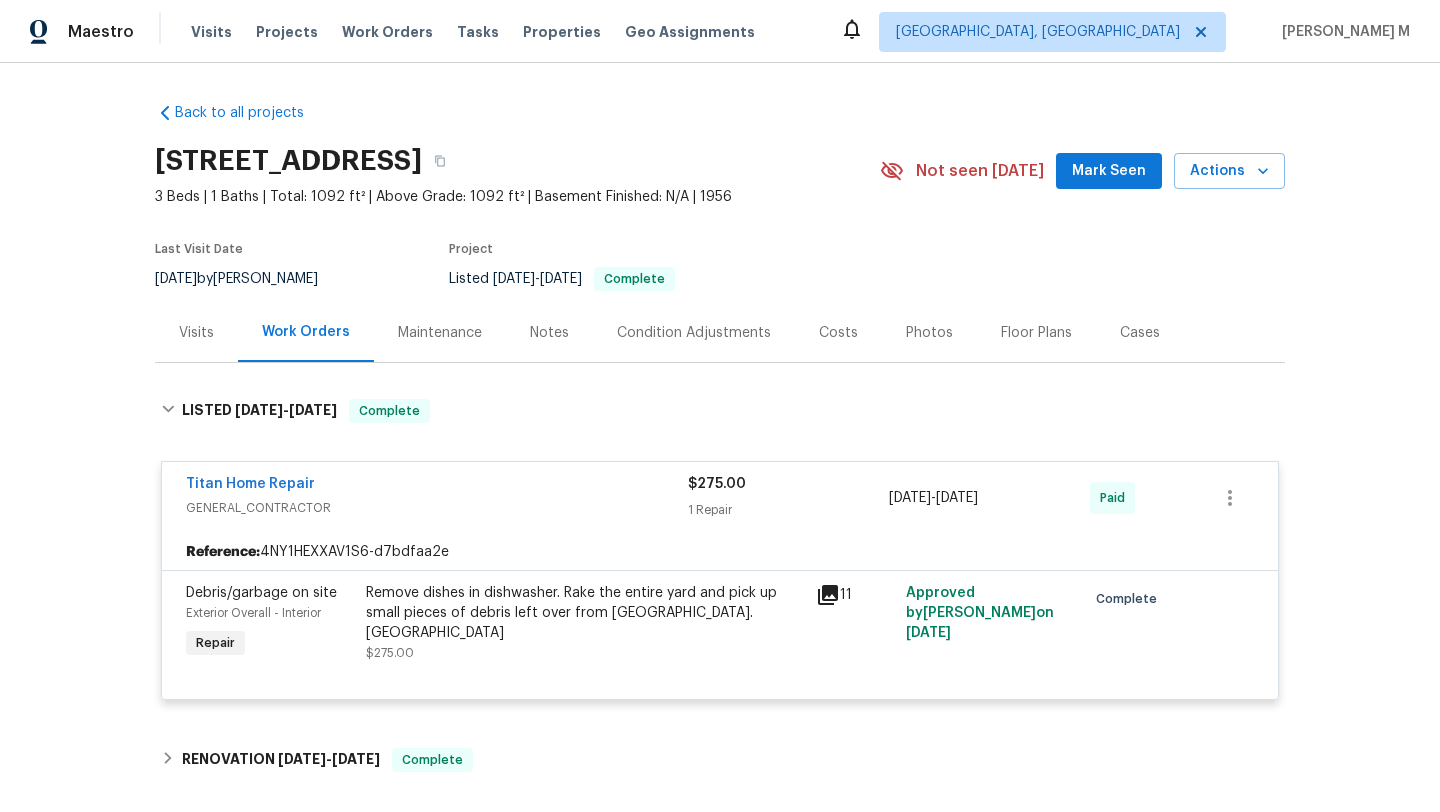 scroll, scrollTop: 26, scrollLeft: 0, axis: vertical 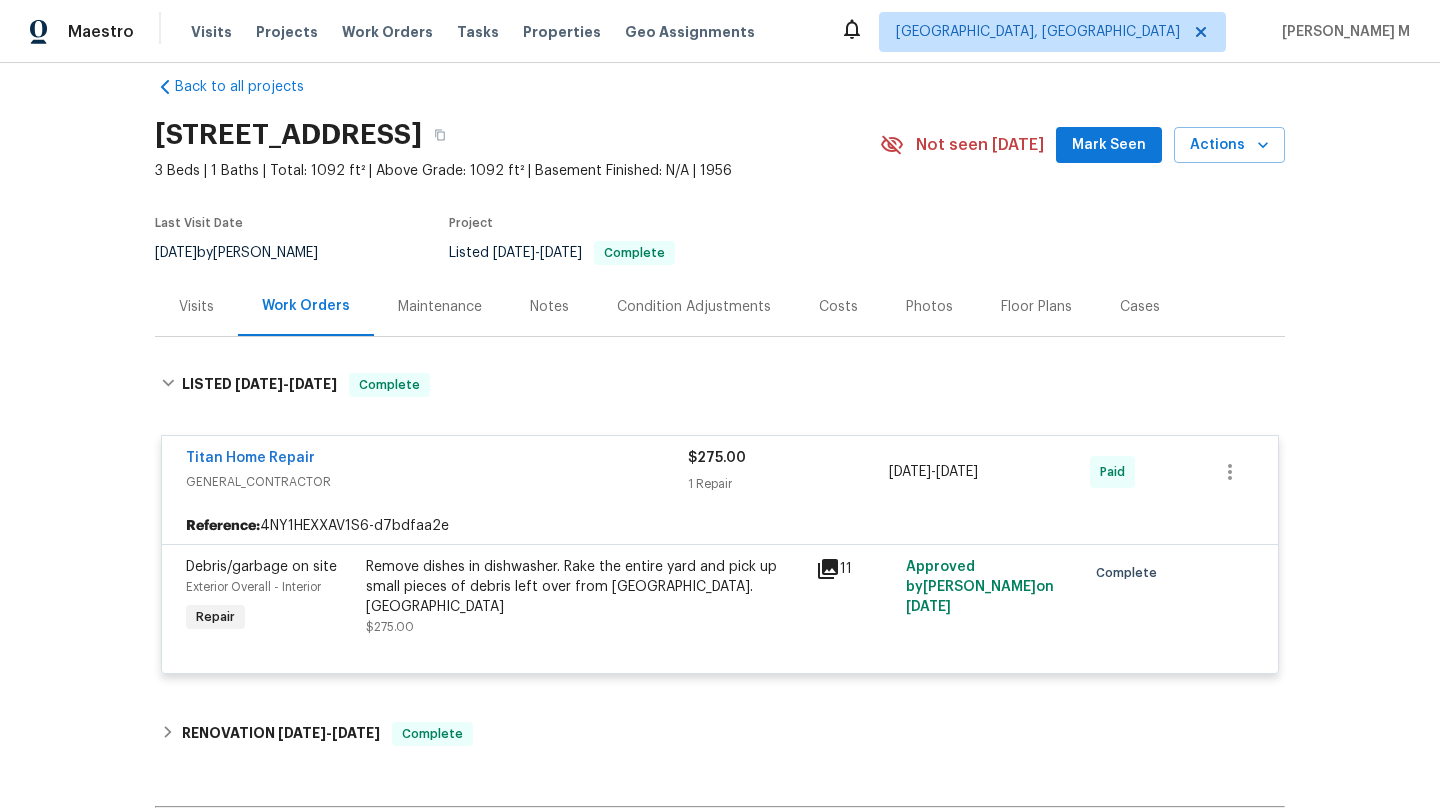 drag, startPoint x: 882, startPoint y: 473, endPoint x: 1021, endPoint y: 476, distance: 139.03236 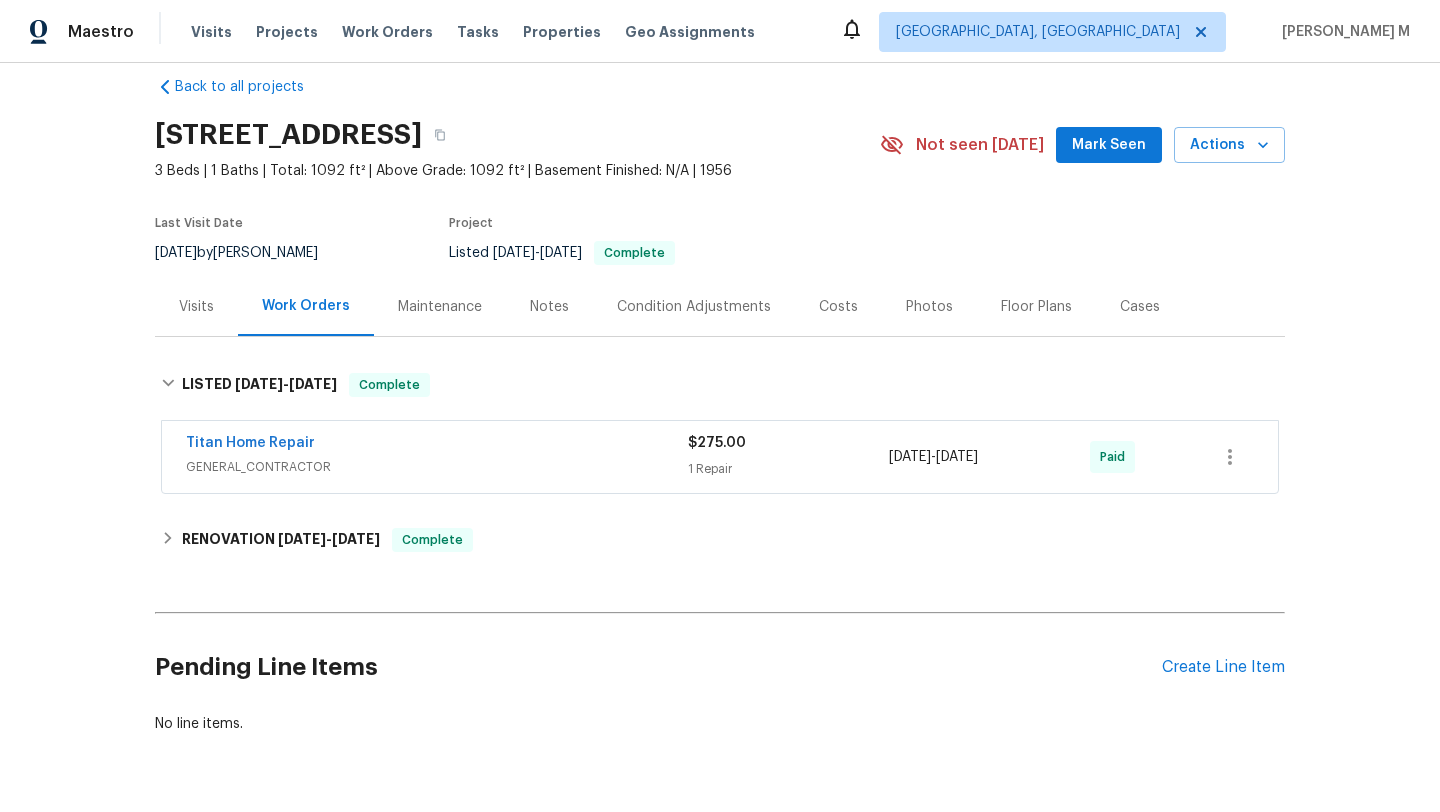 click on "Cases" at bounding box center [1140, 306] 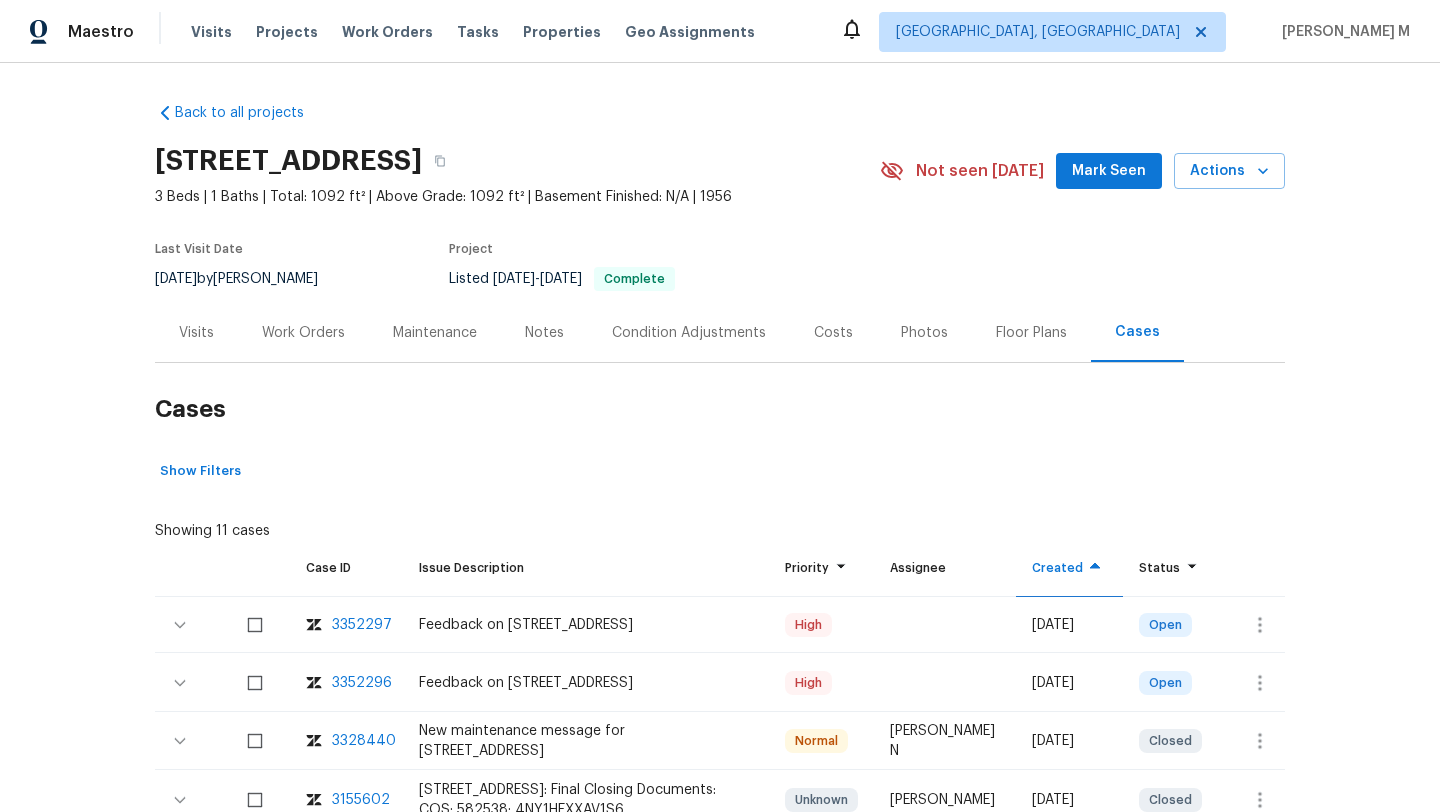 scroll, scrollTop: 45, scrollLeft: 0, axis: vertical 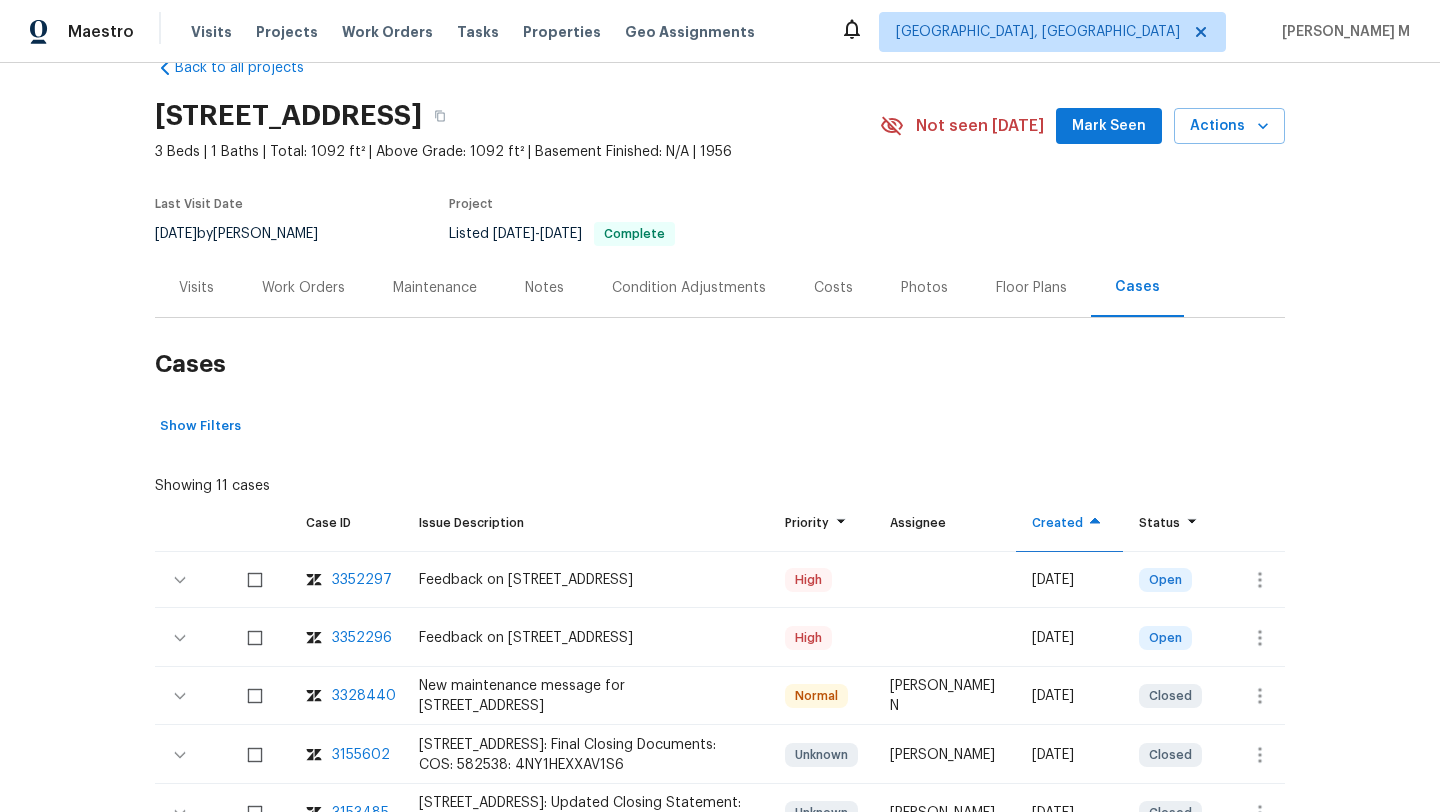 click on "3352297" at bounding box center [362, 580] 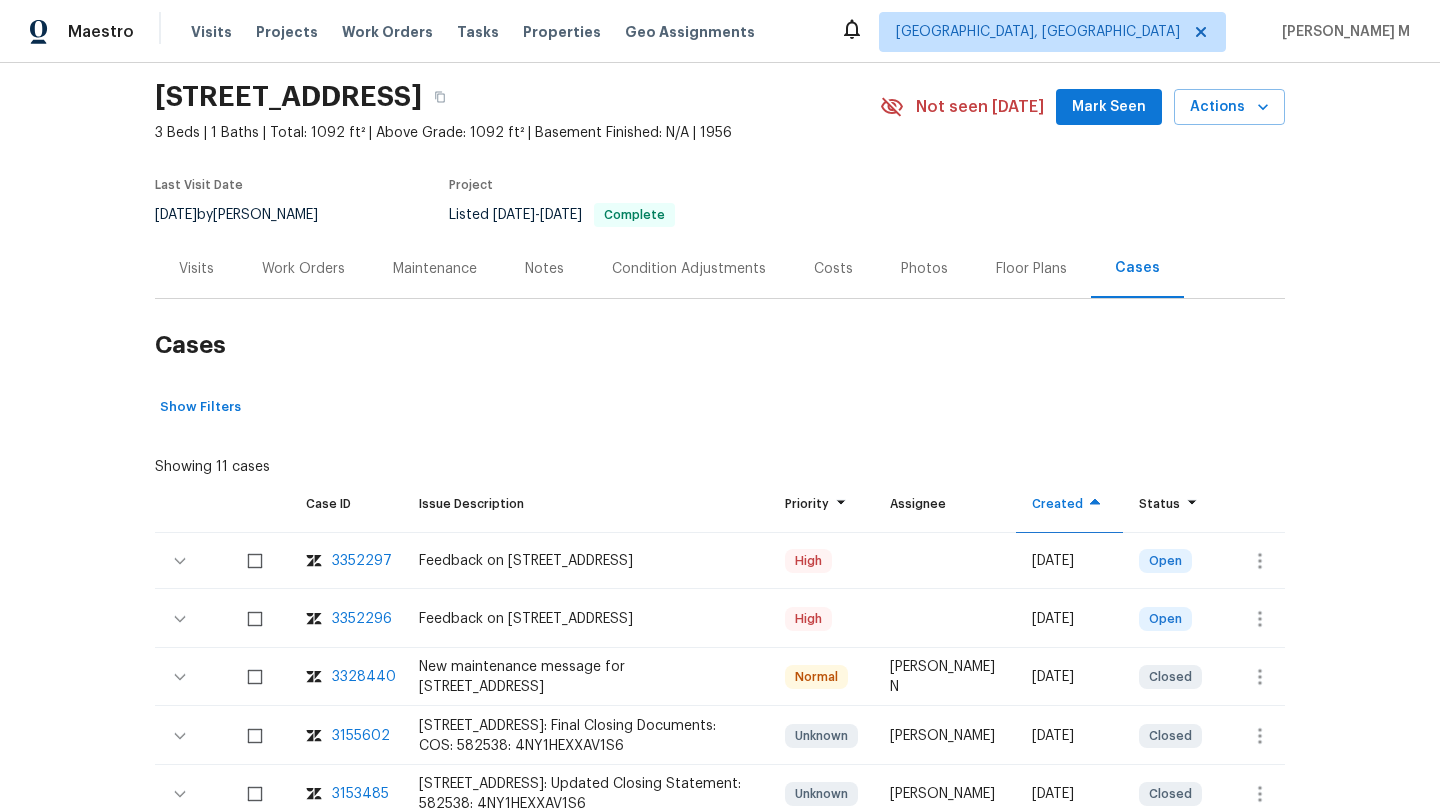 click on "Visits" at bounding box center [196, 269] 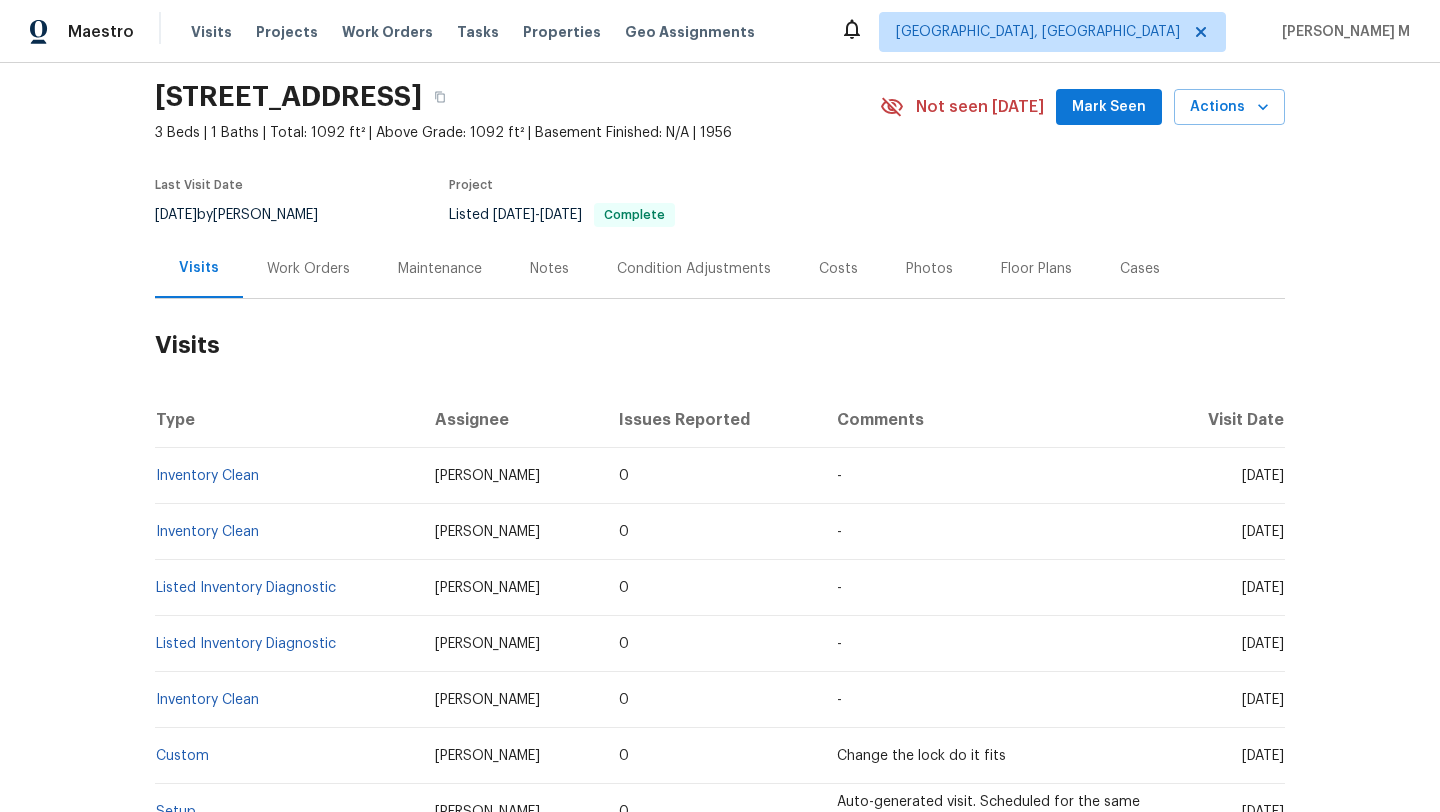click on "Cases" at bounding box center (1140, 268) 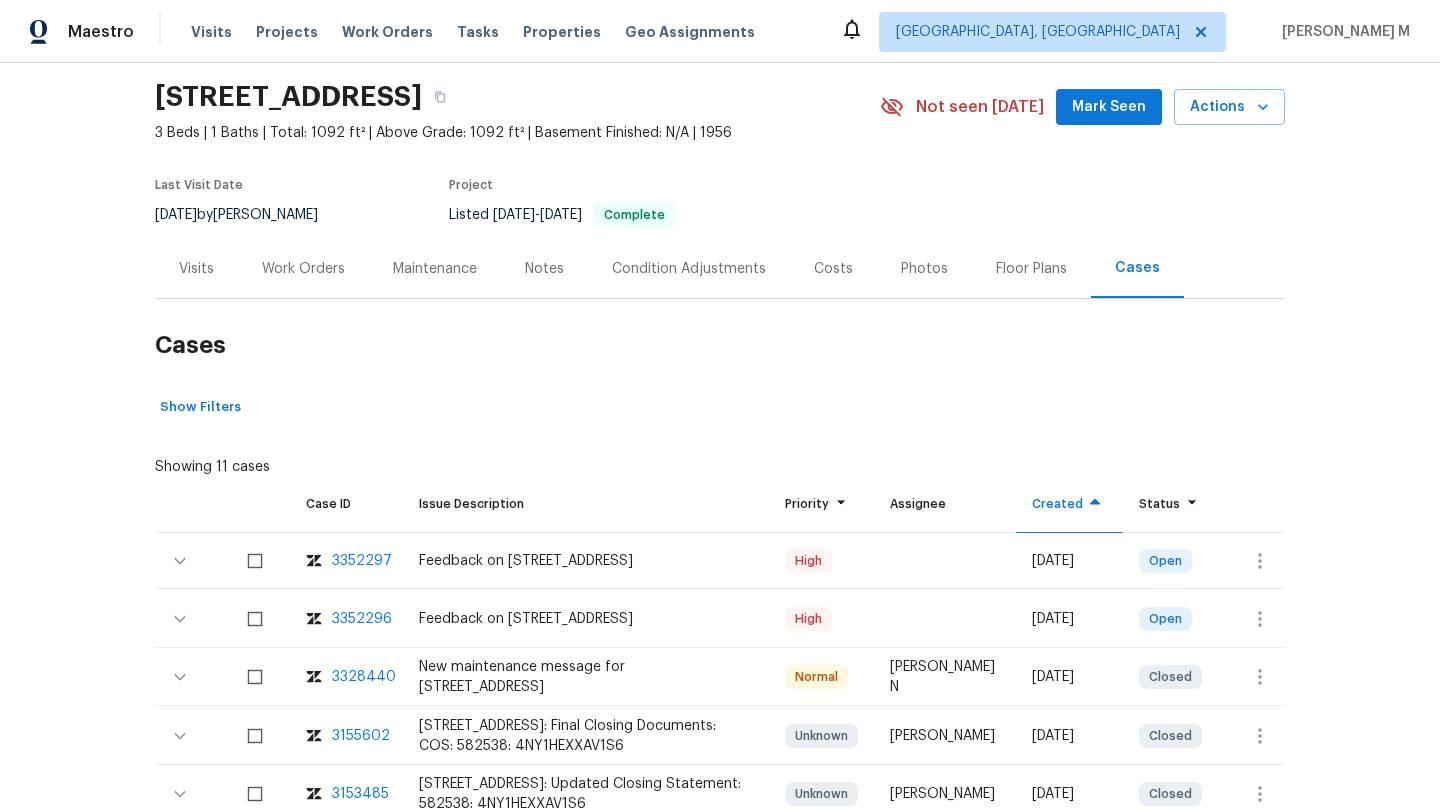 scroll, scrollTop: 83, scrollLeft: 0, axis: vertical 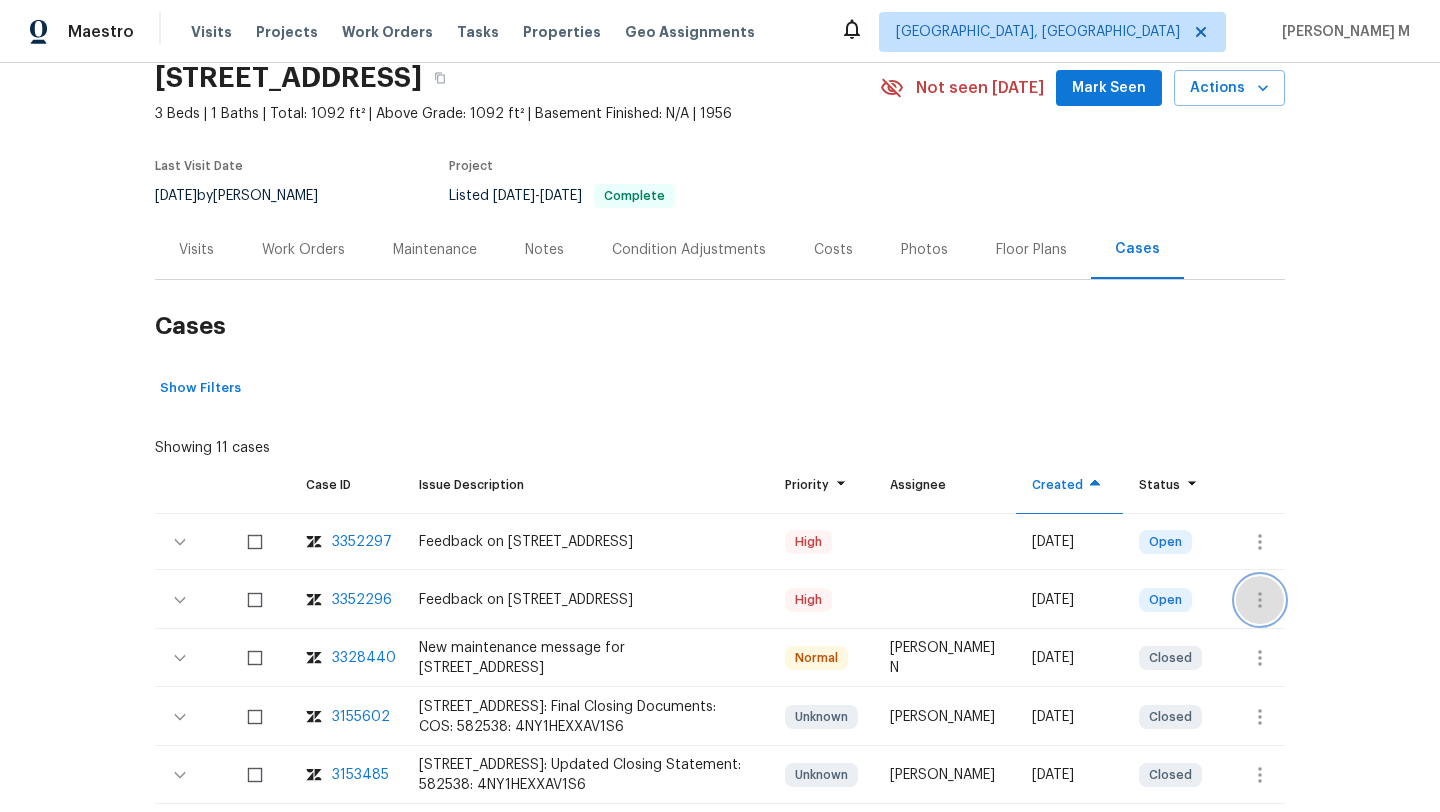 click 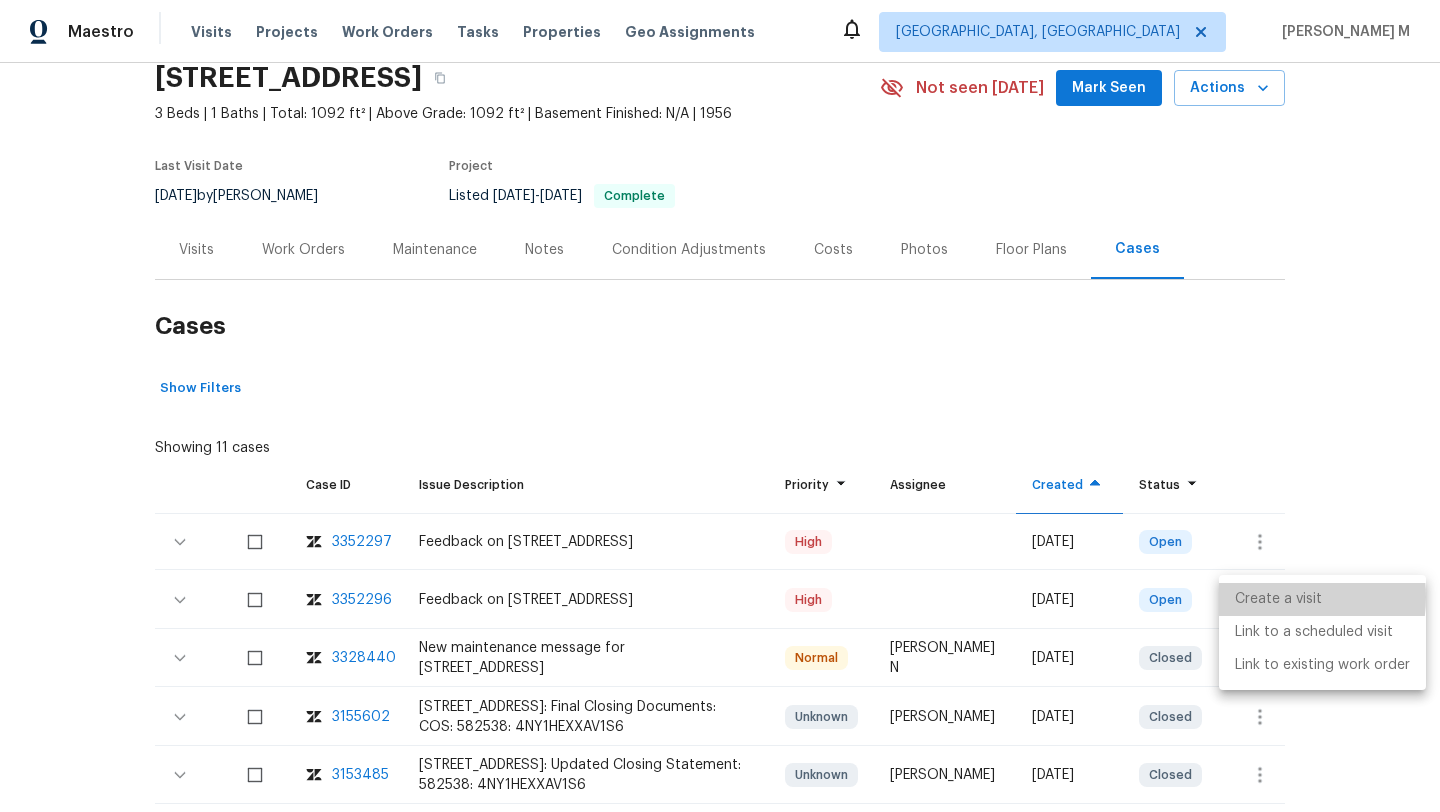 click on "Create a visit" at bounding box center [1322, 599] 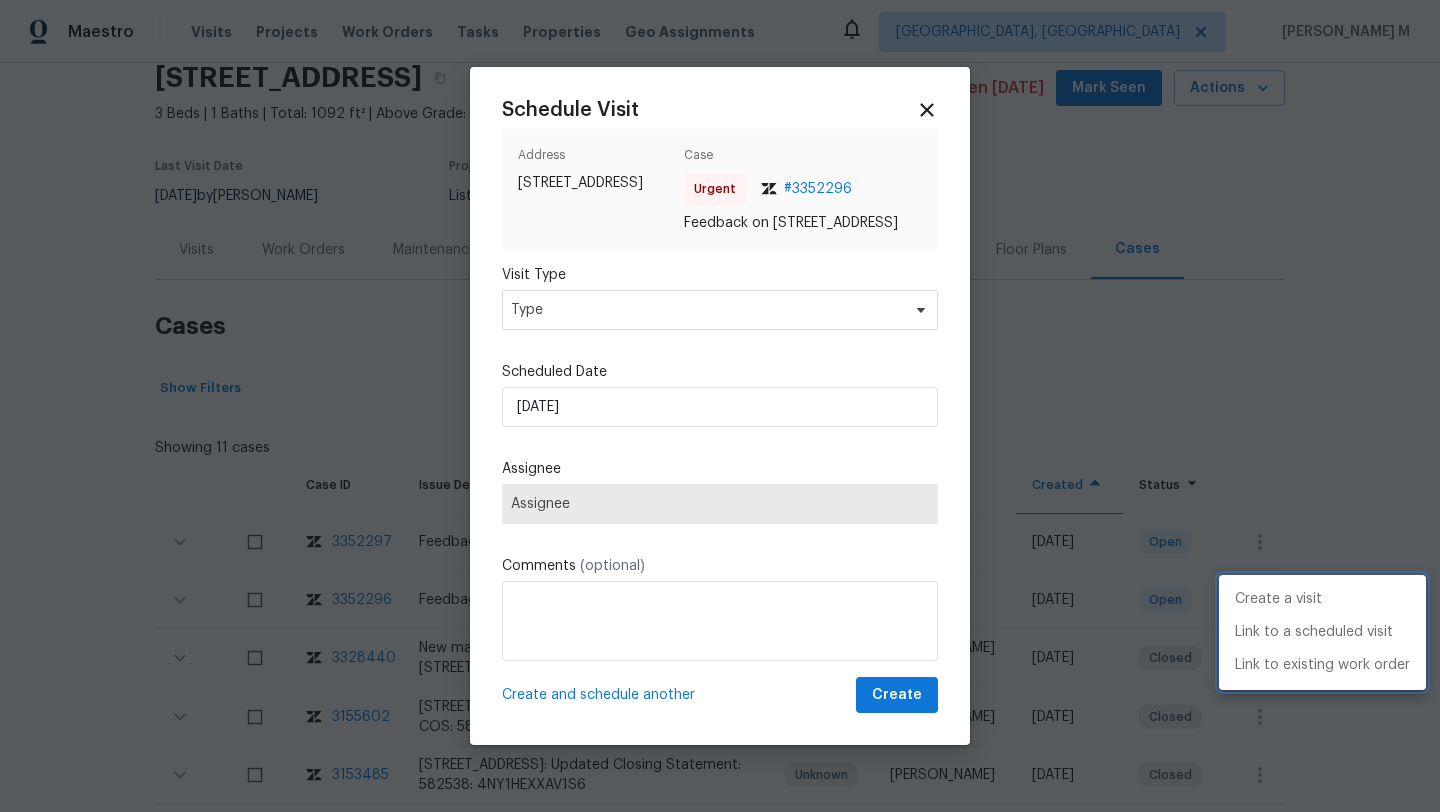 click at bounding box center (720, 406) 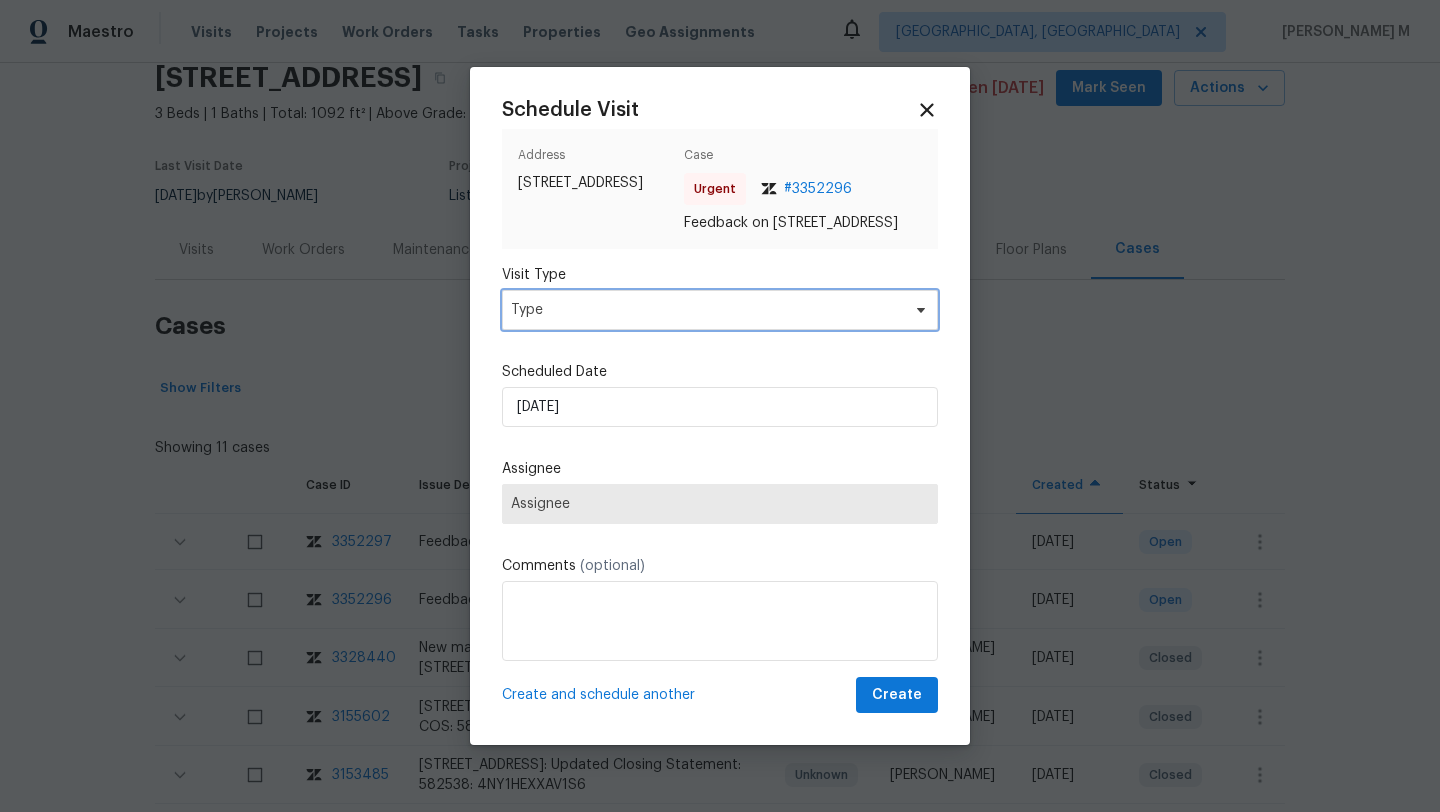 click on "Type" at bounding box center [705, 310] 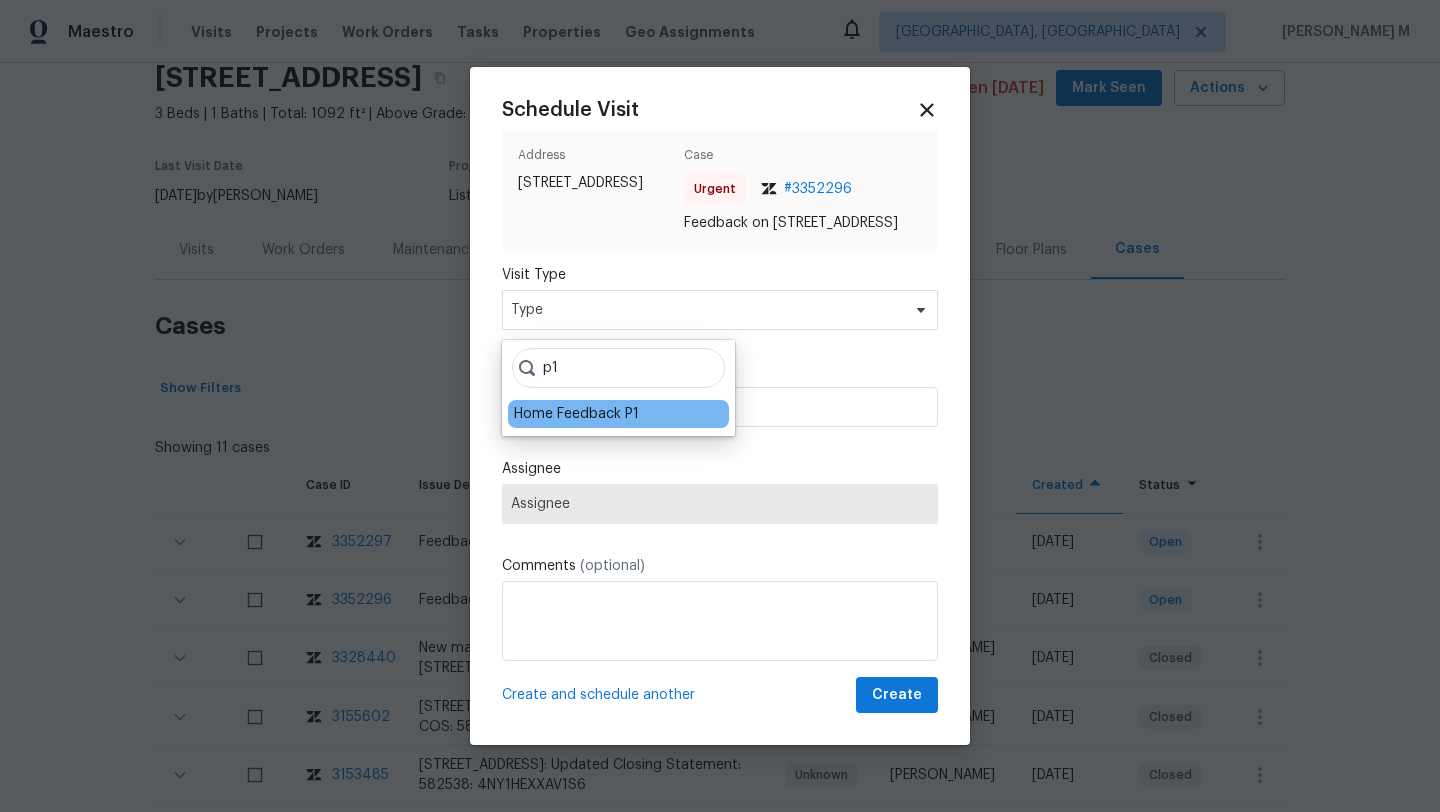 type on "p1" 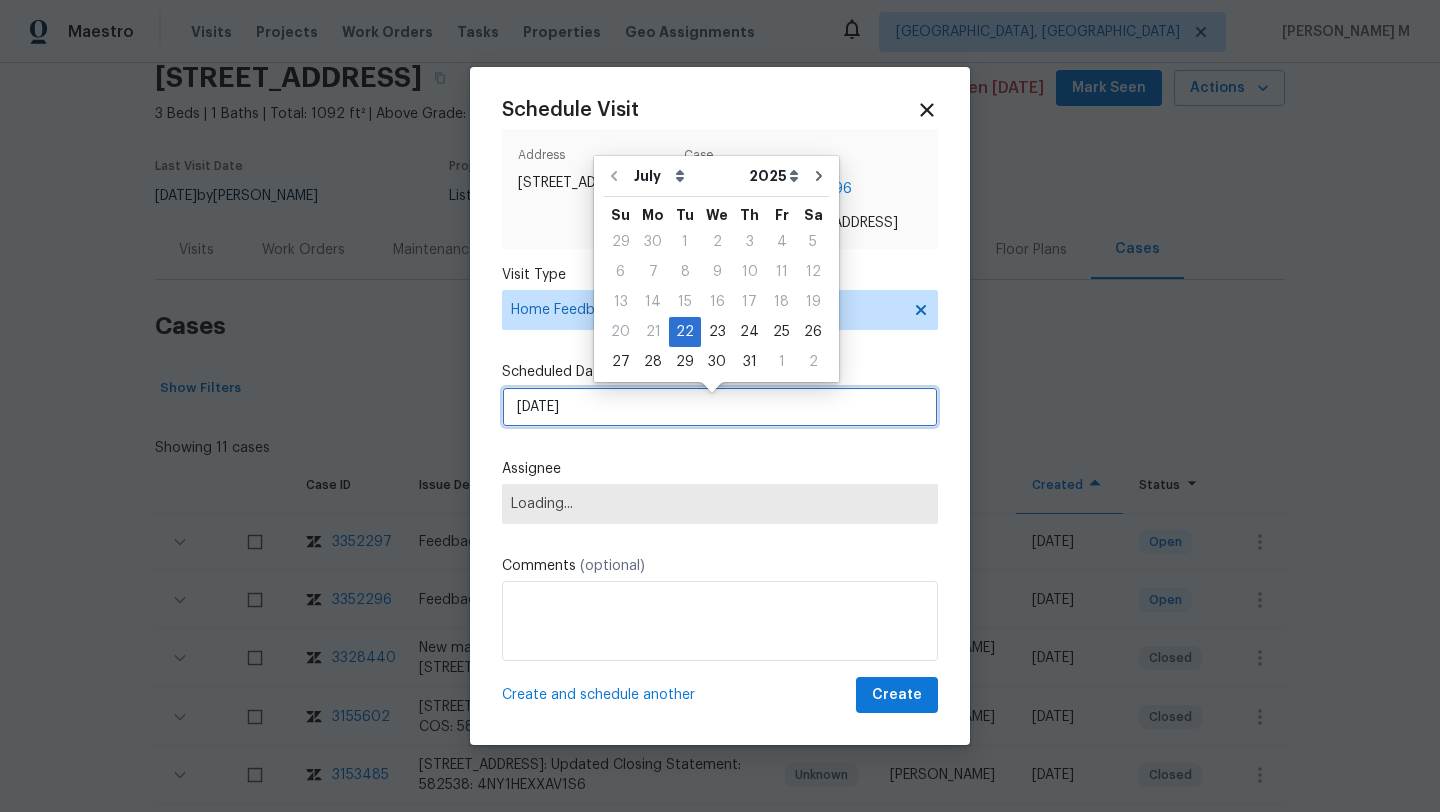 click on "[DATE]" at bounding box center [720, 407] 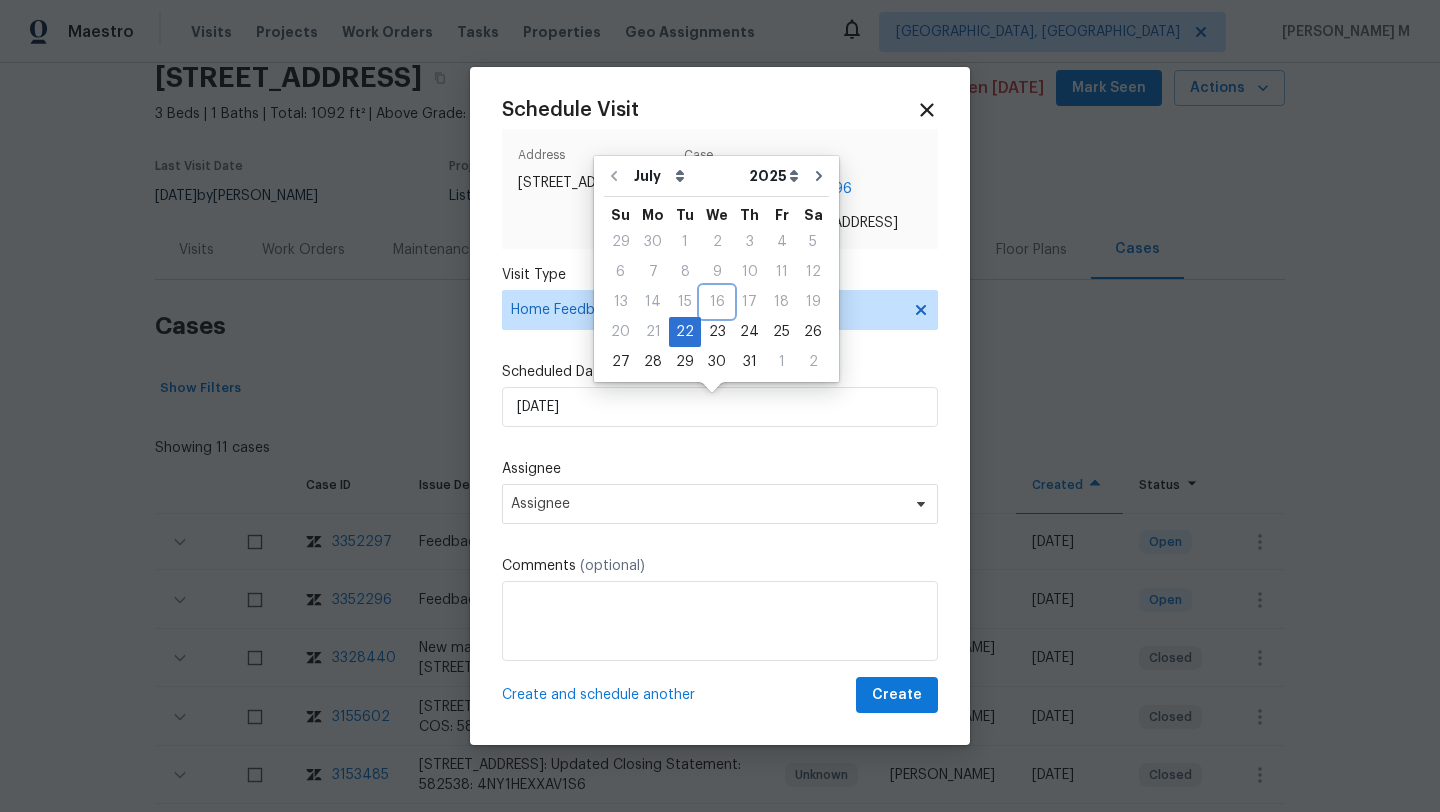 click on "16" at bounding box center [717, 302] 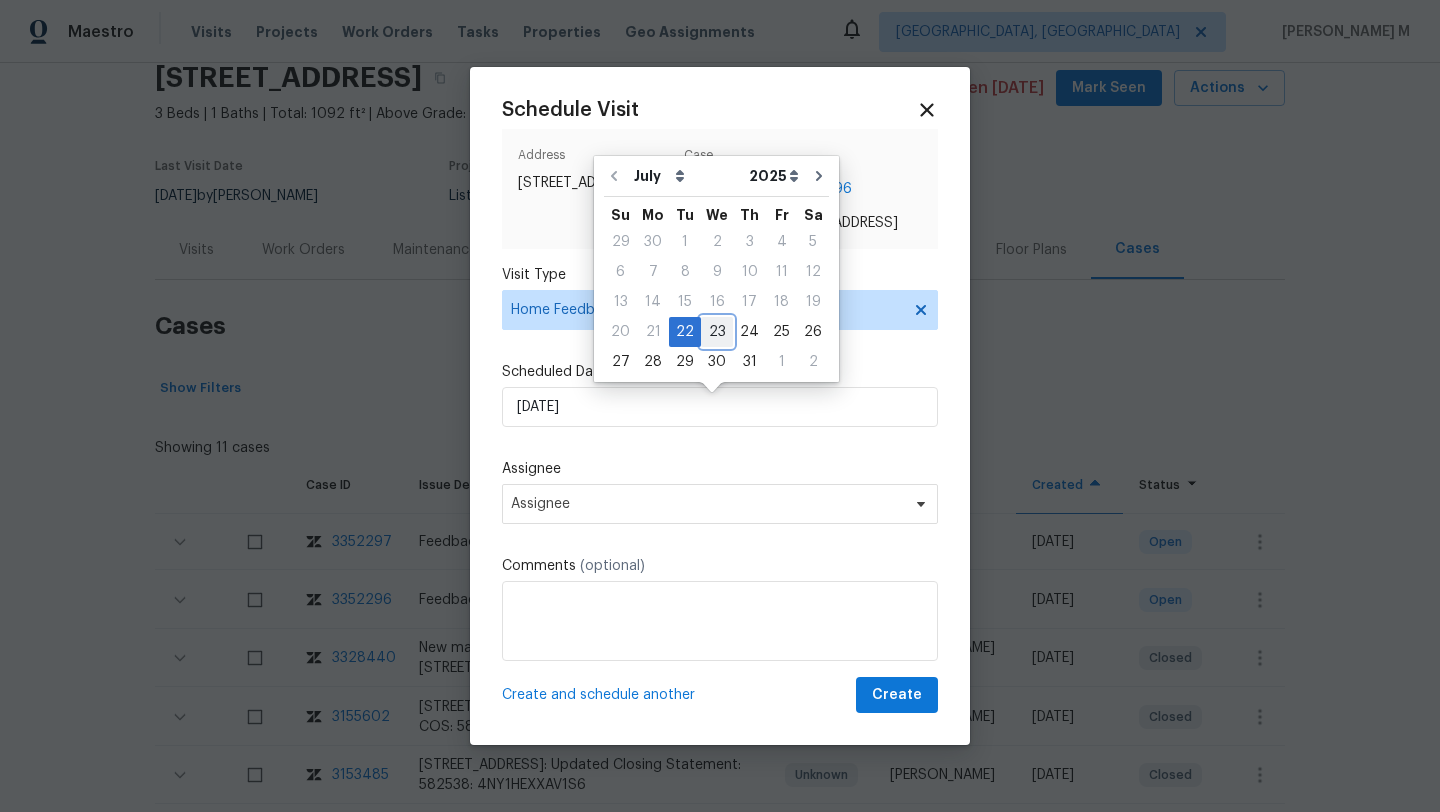 click on "23" at bounding box center (717, 332) 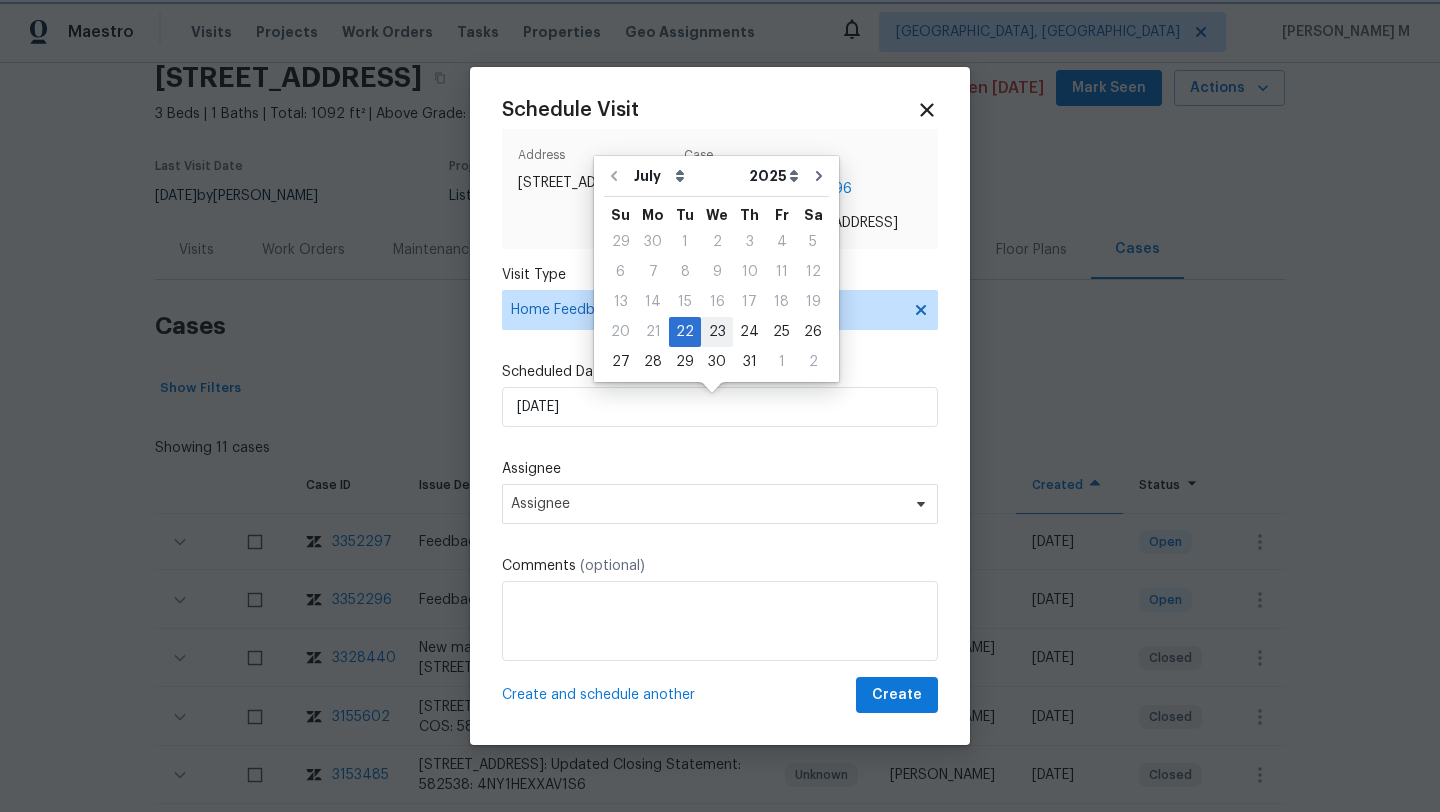 type on "[DATE]" 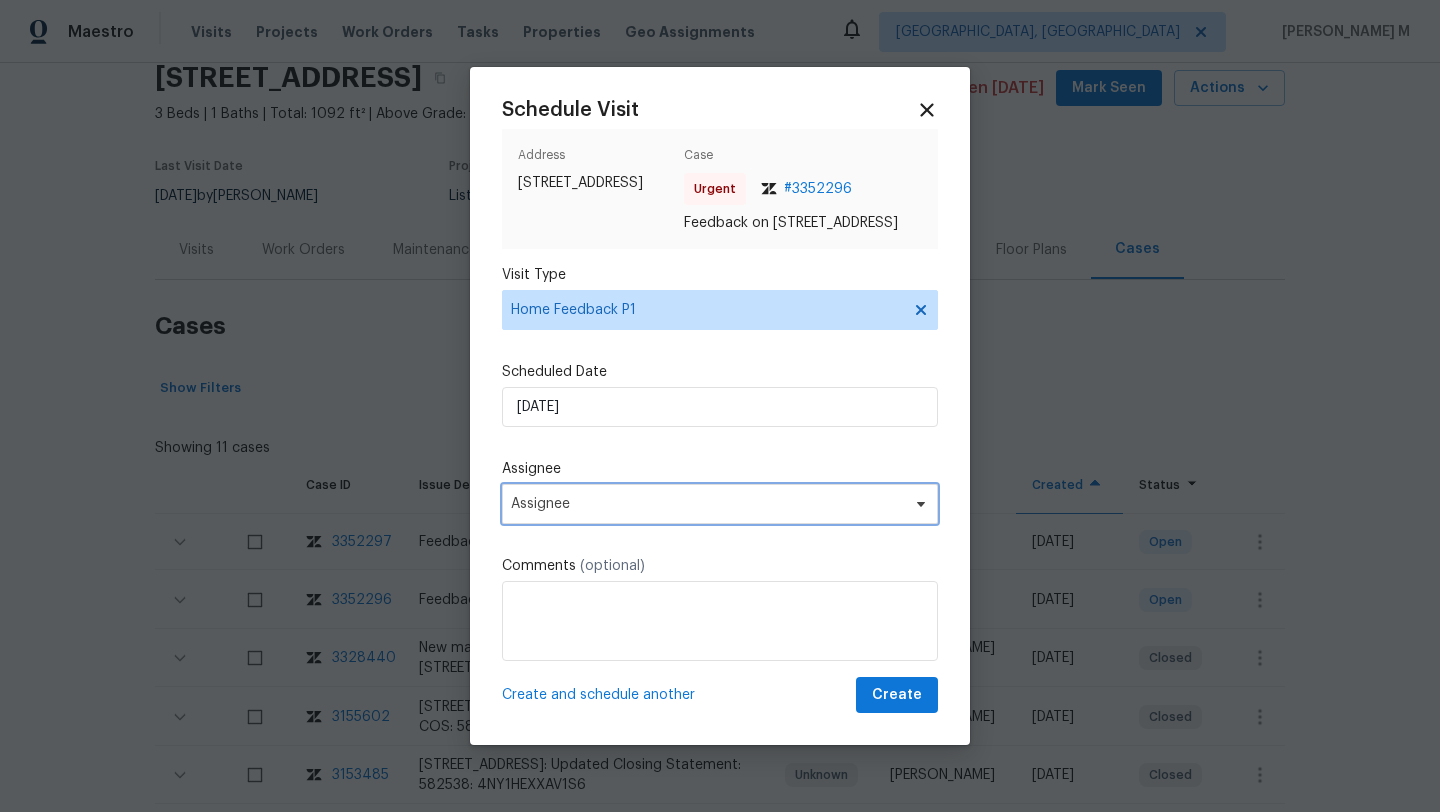 click on "Assignee" at bounding box center [720, 504] 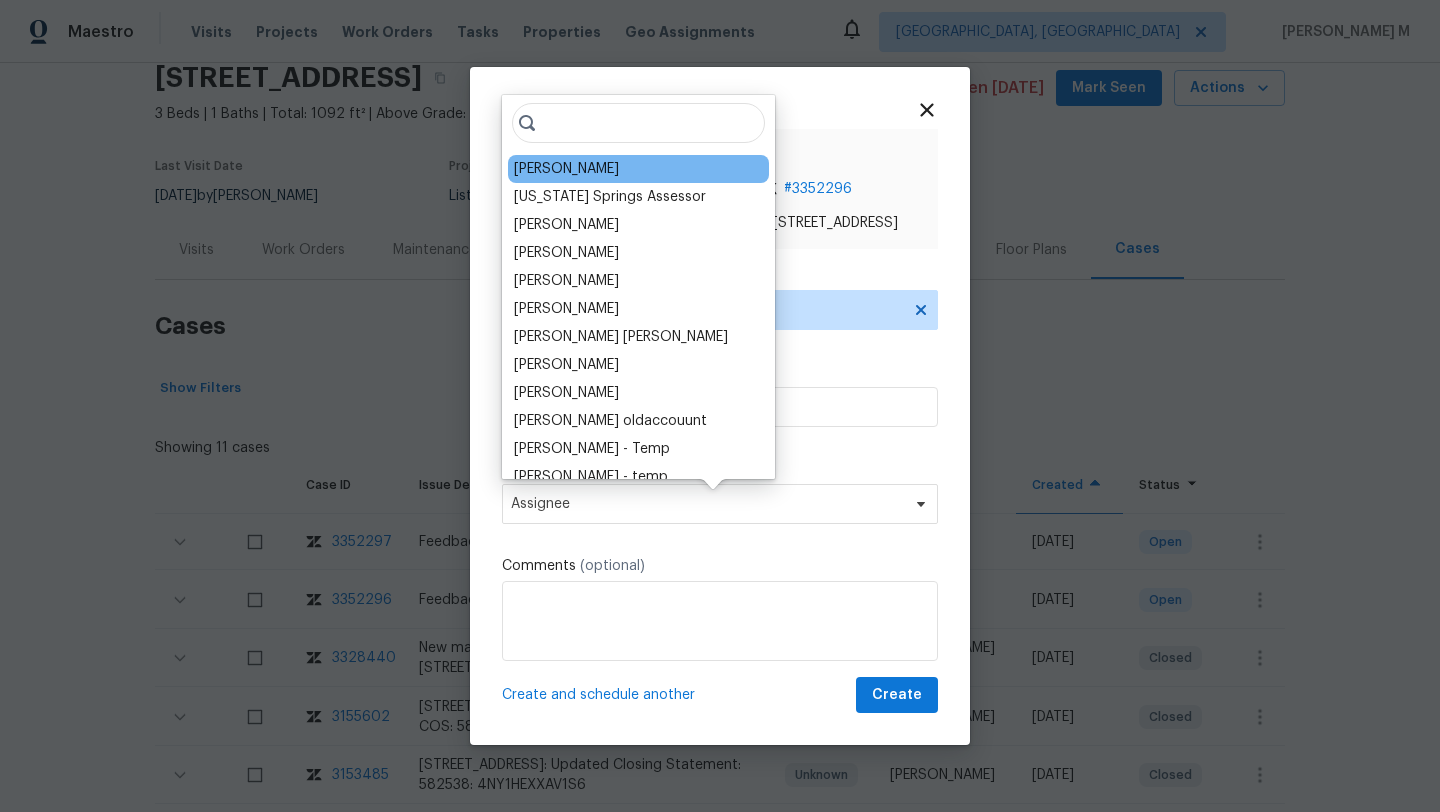 click on "[PERSON_NAME]" at bounding box center (566, 169) 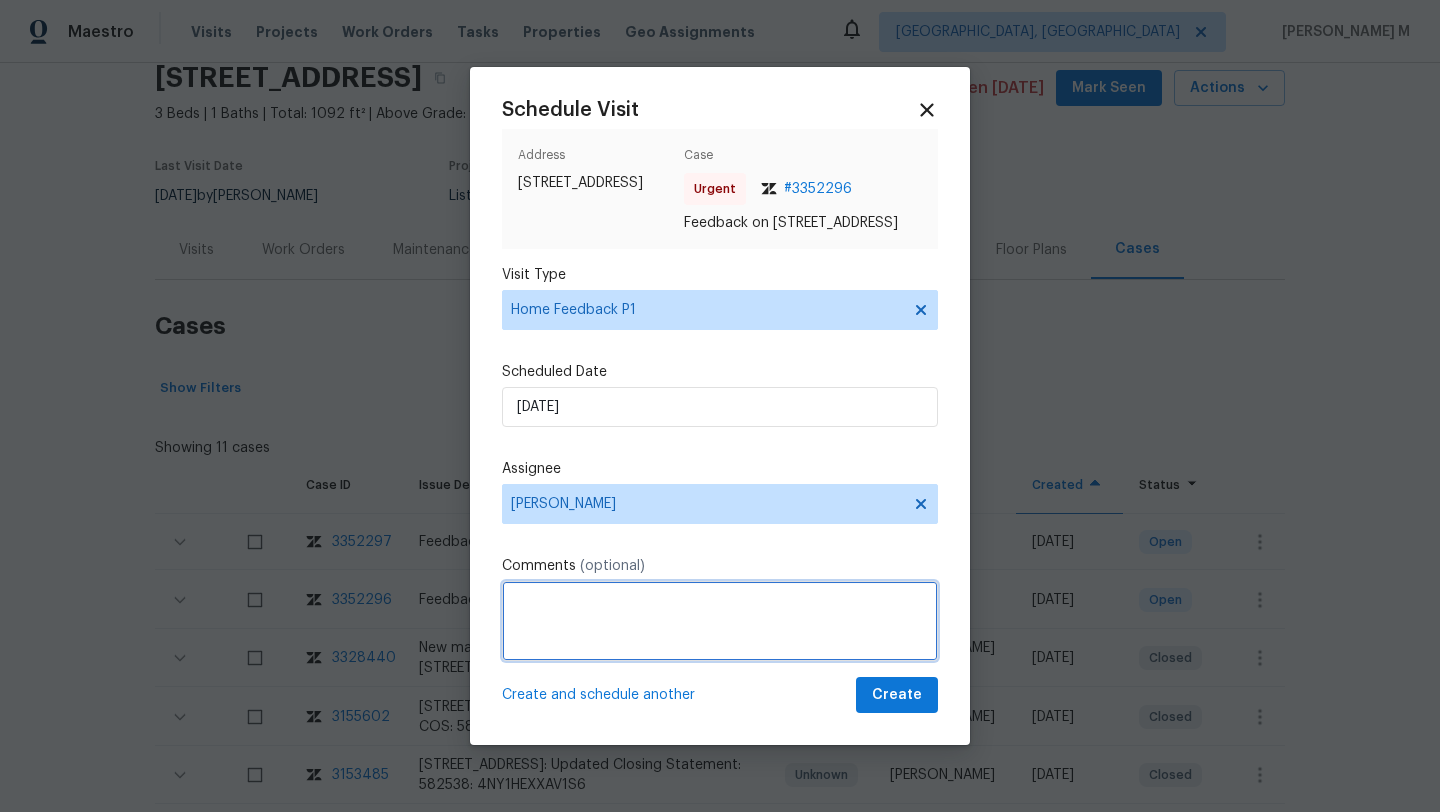 click at bounding box center (720, 621) 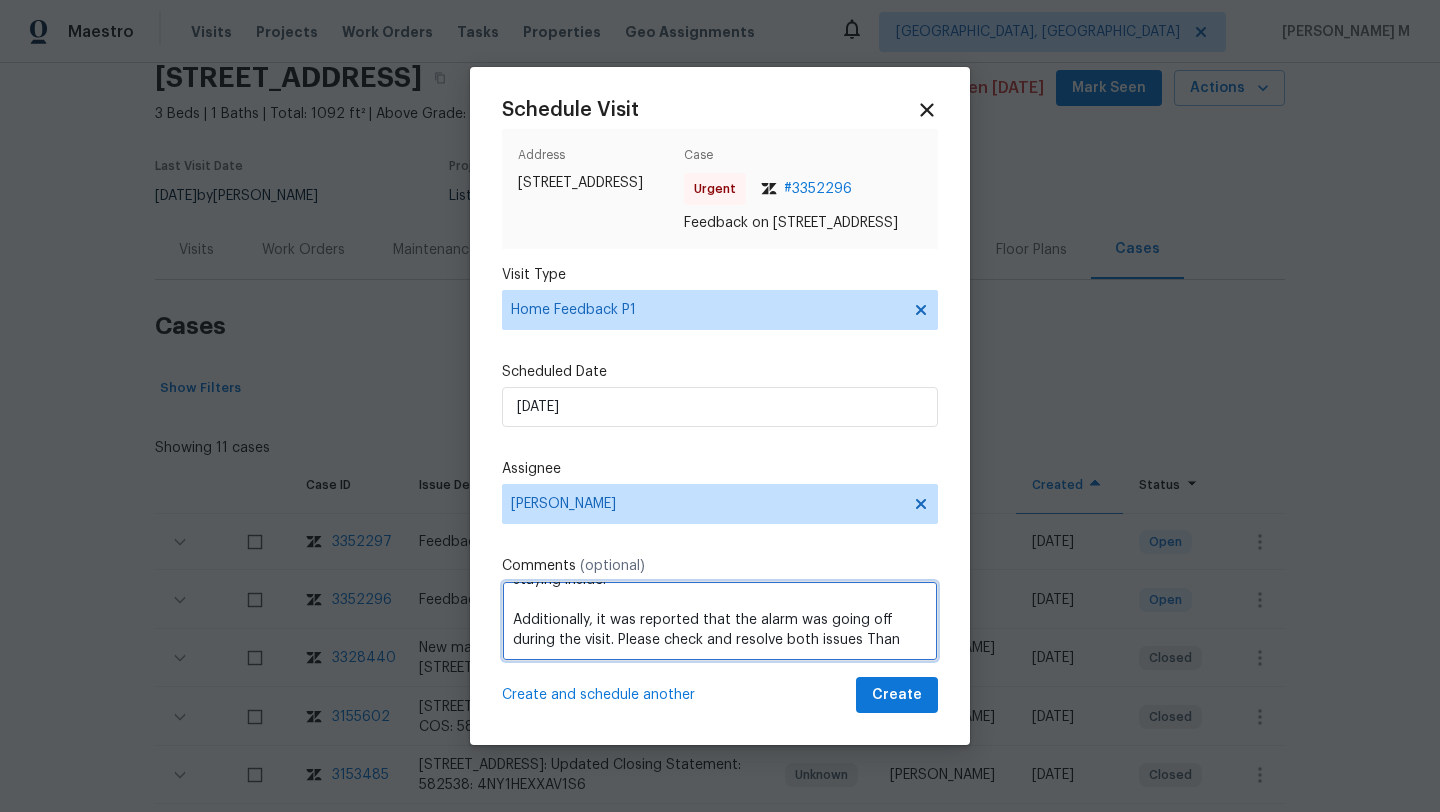 scroll, scrollTop: 109, scrollLeft: 0, axis: vertical 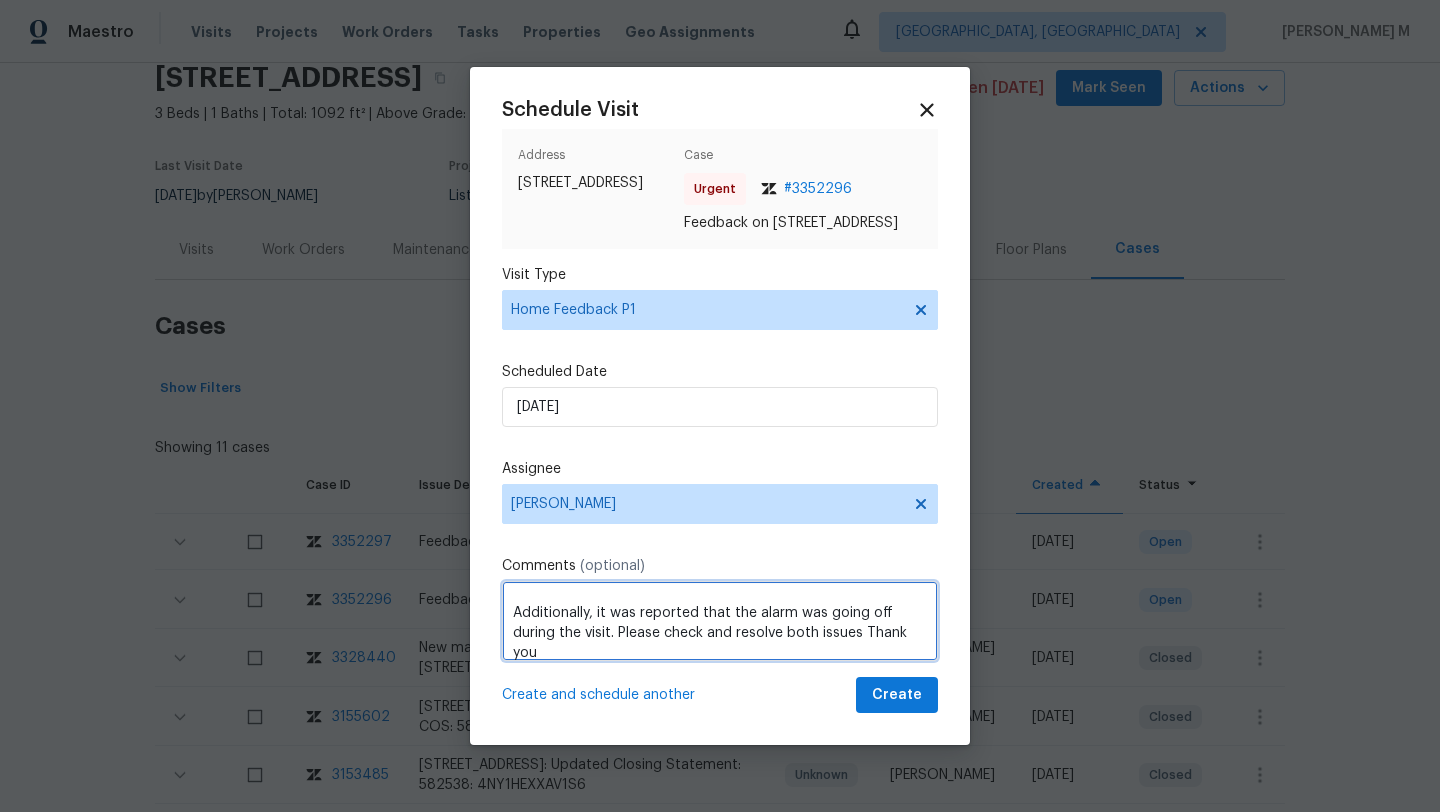 type on "We received feedback stating there is still a very strong odor in the home, possibly cat urine. We had previously addressed this issue, but it appears to have recurred. Kindly inspect the property again and ensure that no cats are entering or staying inside.
Additionally, it was reported that the alarm was going off during the visit. Please check and resolve both issues Thank you" 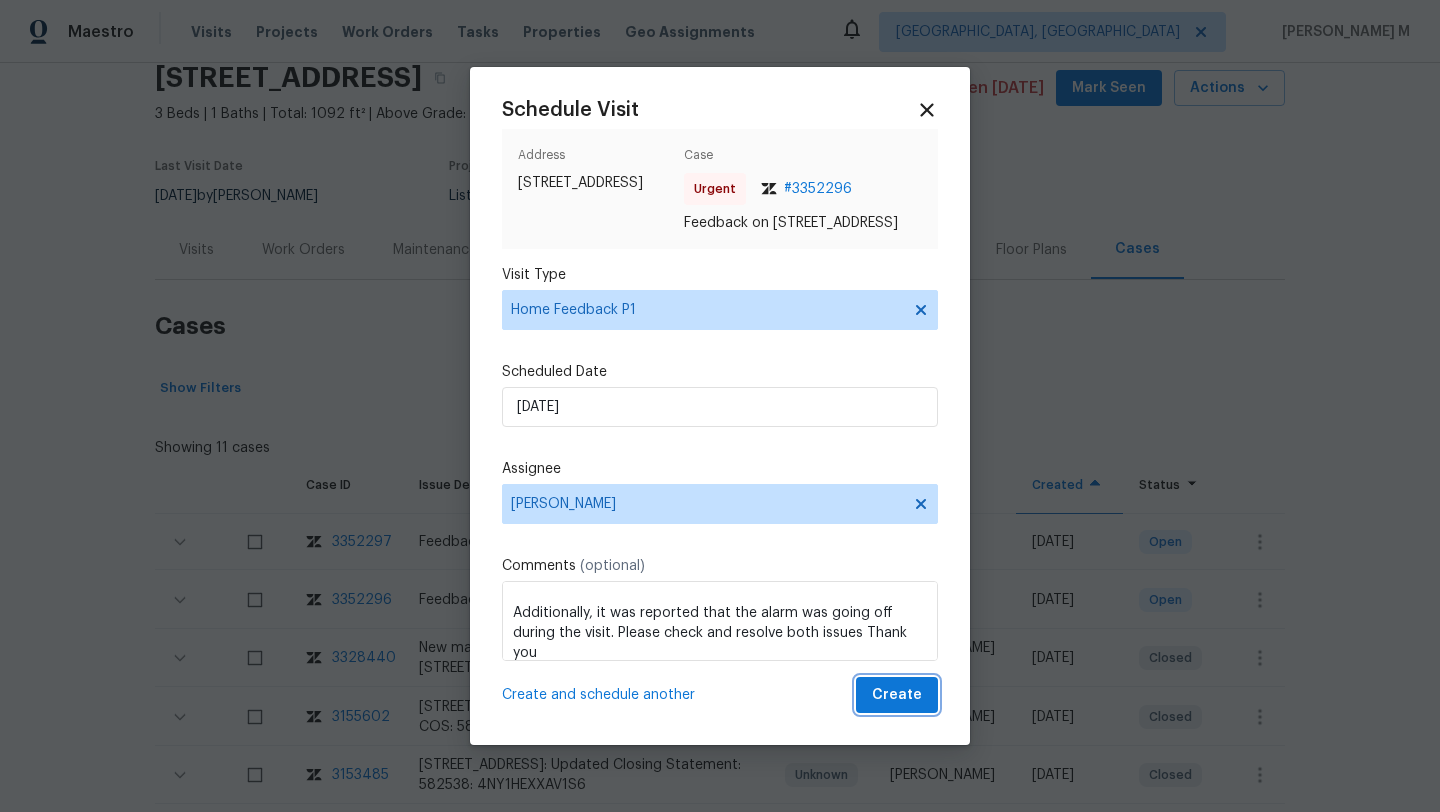 click on "Create" at bounding box center [897, 695] 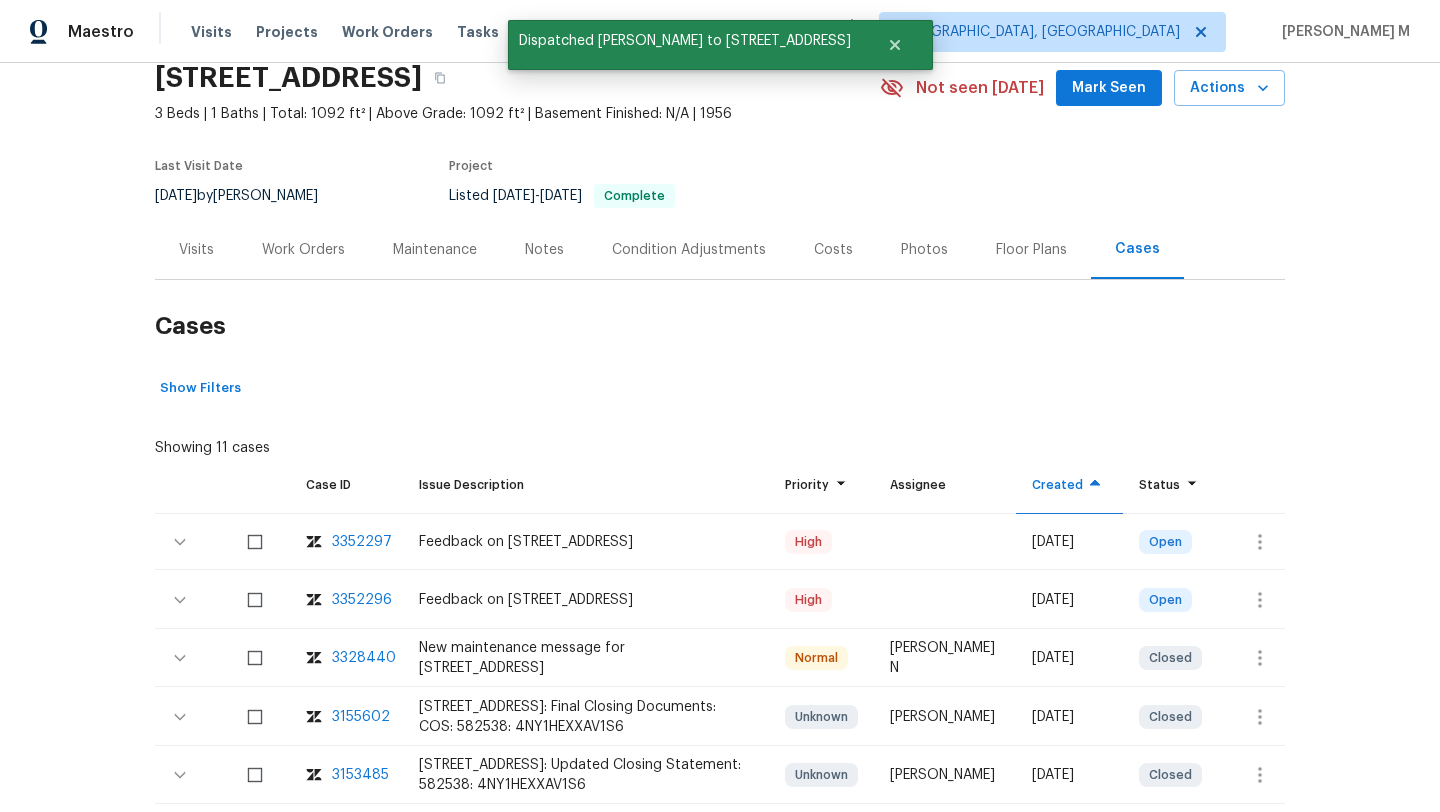 click on "Visits" at bounding box center [196, 250] 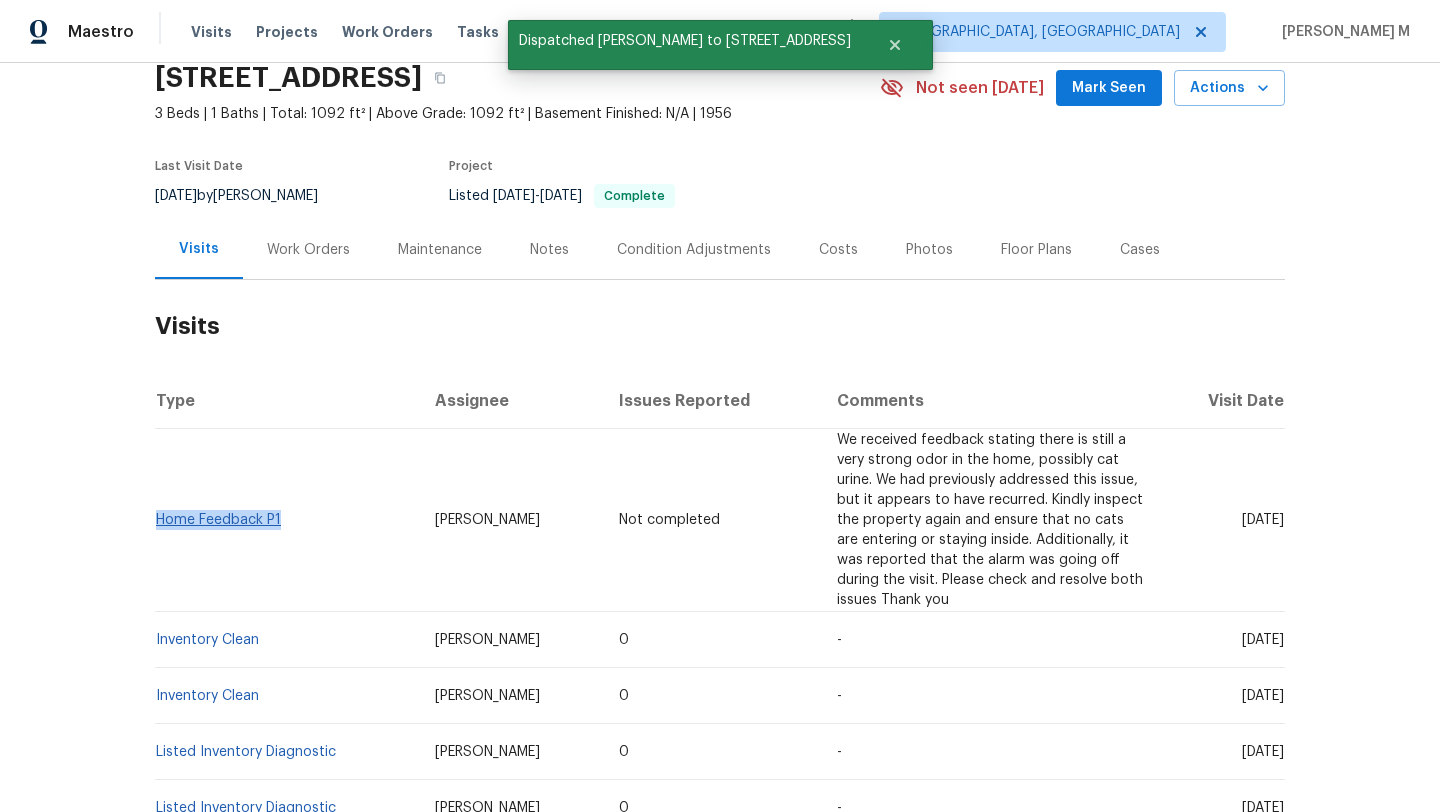 drag, startPoint x: 242, startPoint y: 524, endPoint x: 151, endPoint y: 523, distance: 91.00549 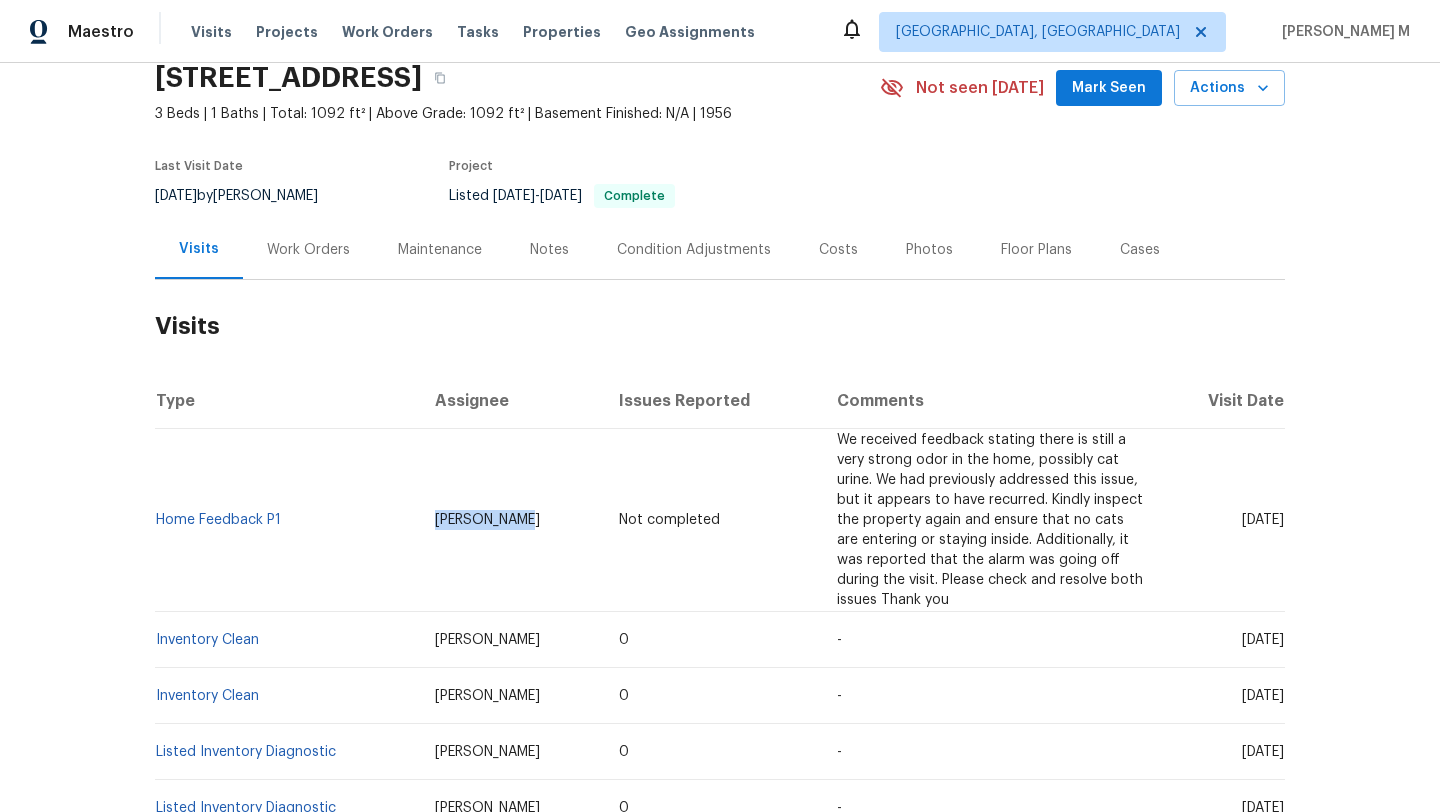 drag, startPoint x: 421, startPoint y: 521, endPoint x: 513, endPoint y: 520, distance: 92.00543 